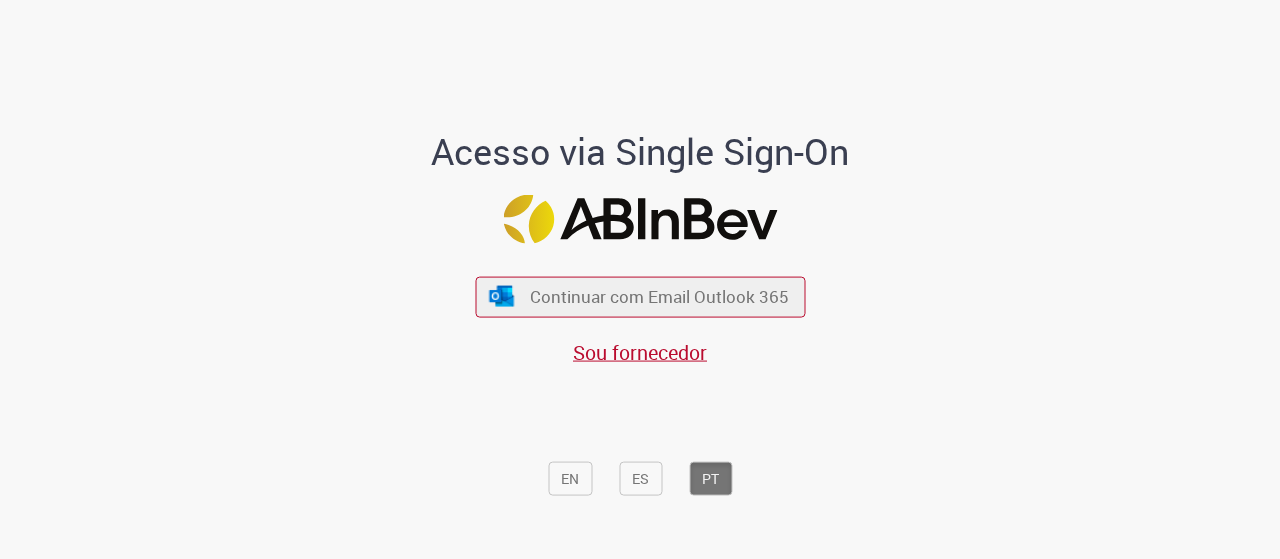 scroll, scrollTop: 0, scrollLeft: 0, axis: both 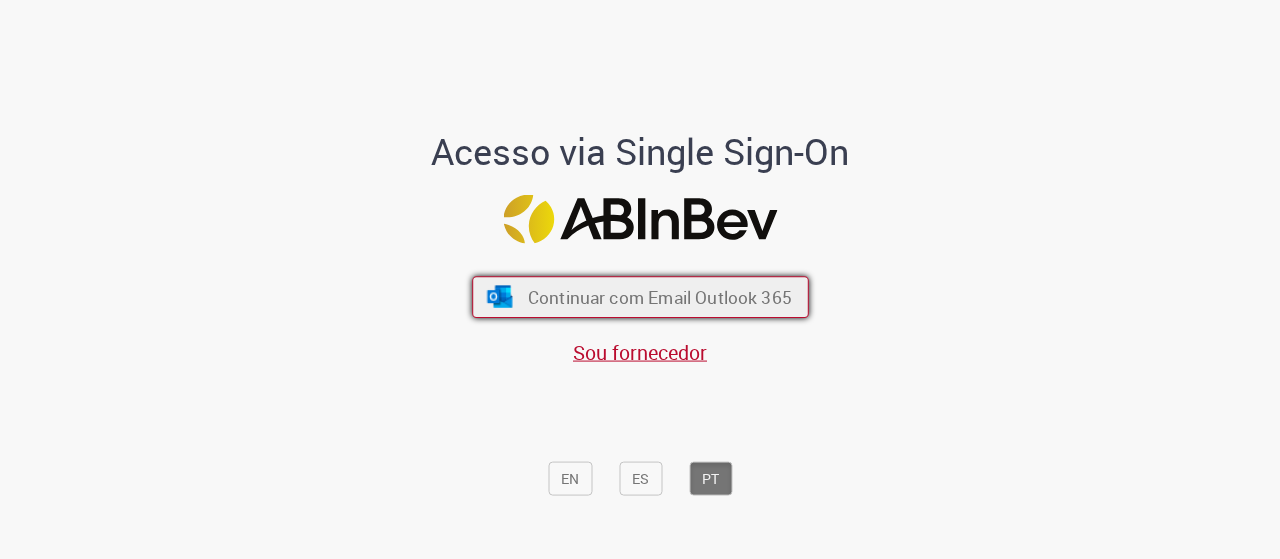click on "Continuar com Email Outlook 365" at bounding box center [659, 296] 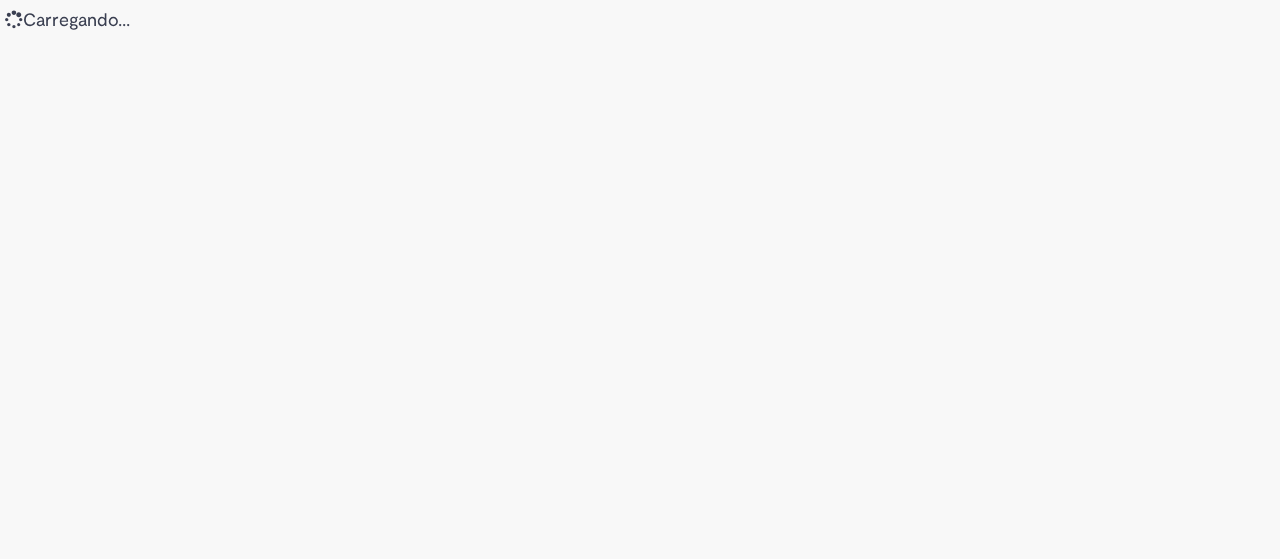 scroll, scrollTop: 0, scrollLeft: 0, axis: both 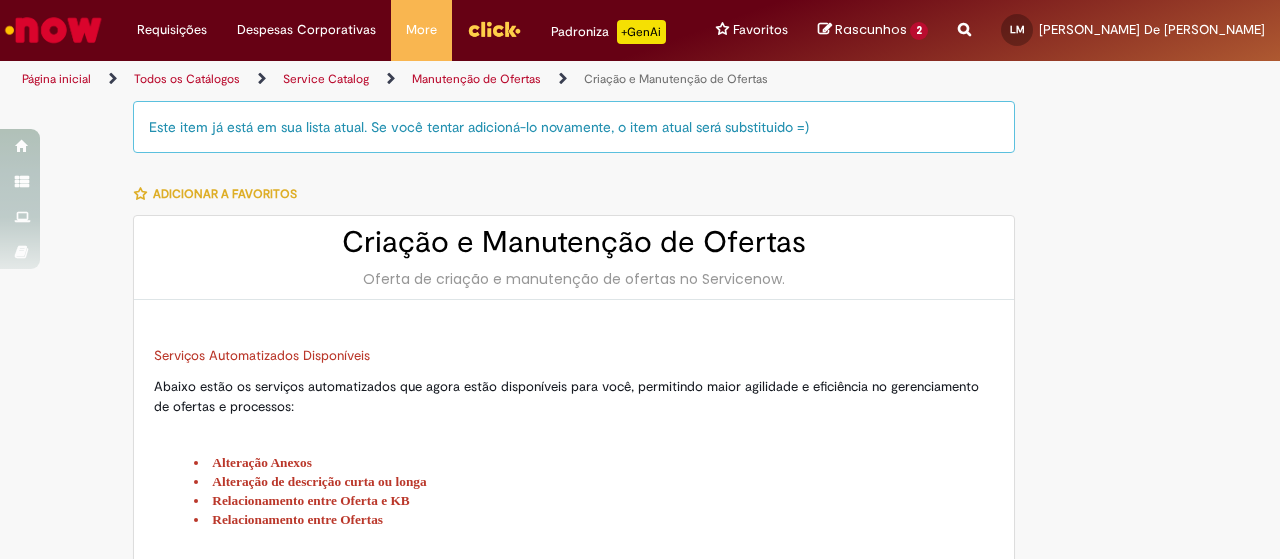 type on "****" 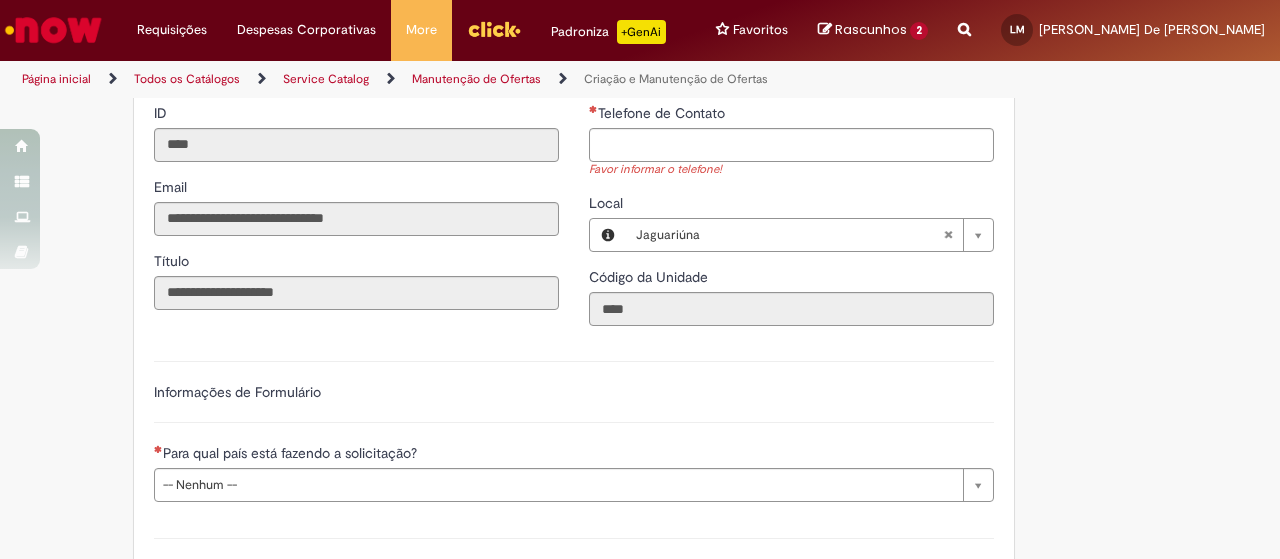 scroll, scrollTop: 1554, scrollLeft: 0, axis: vertical 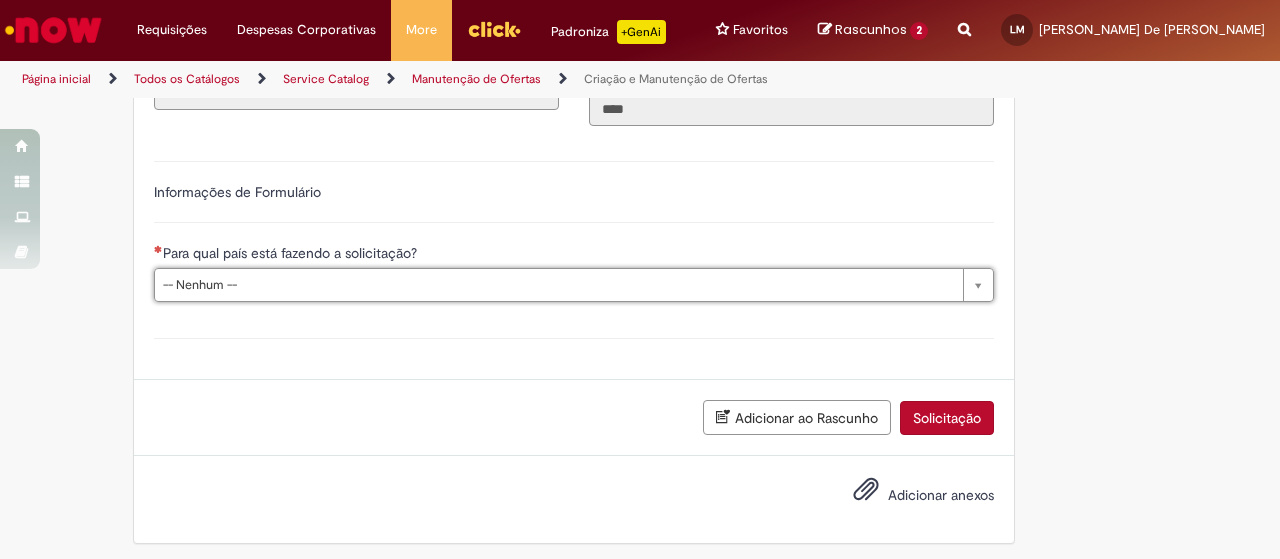 click on "Rascunhos" at bounding box center [871, 29] 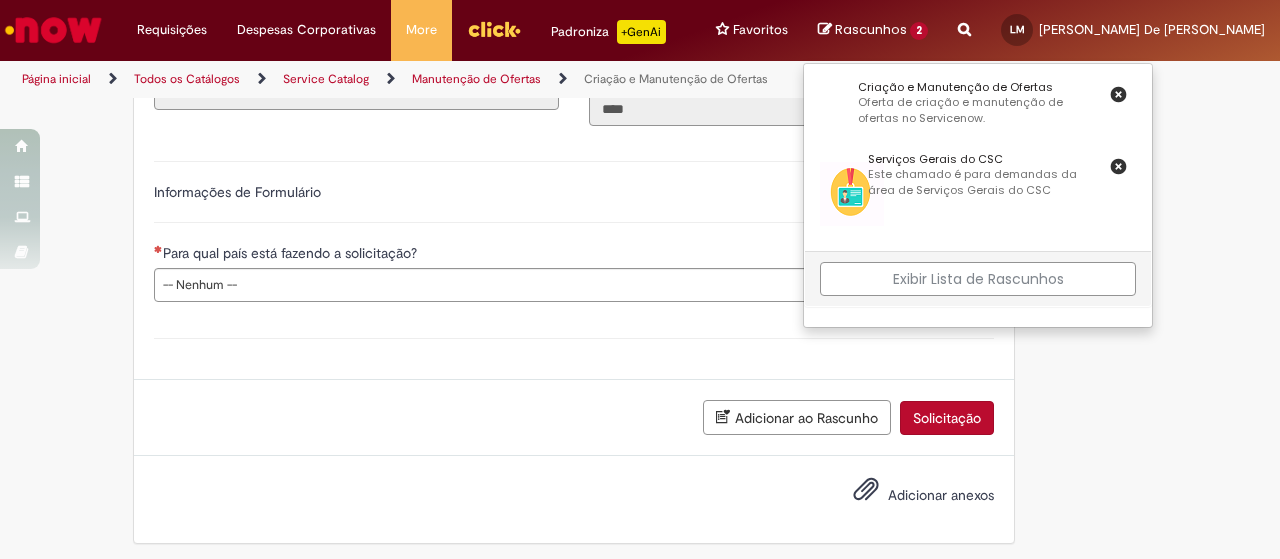 click on "Exibir Lista de Rascunhos" at bounding box center [978, 279] 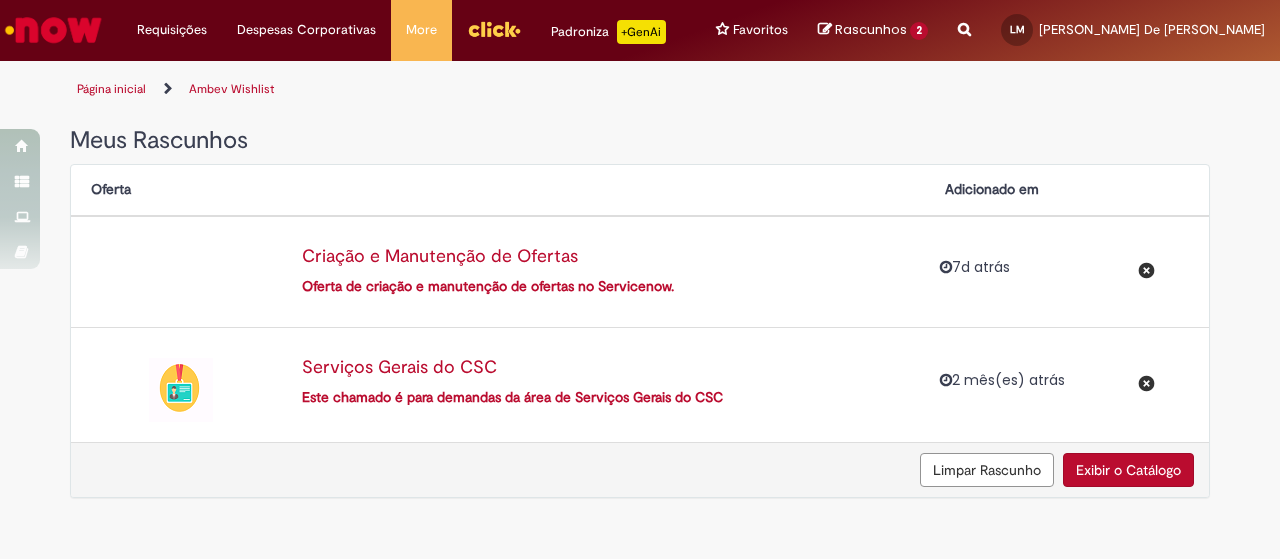scroll, scrollTop: 0, scrollLeft: 0, axis: both 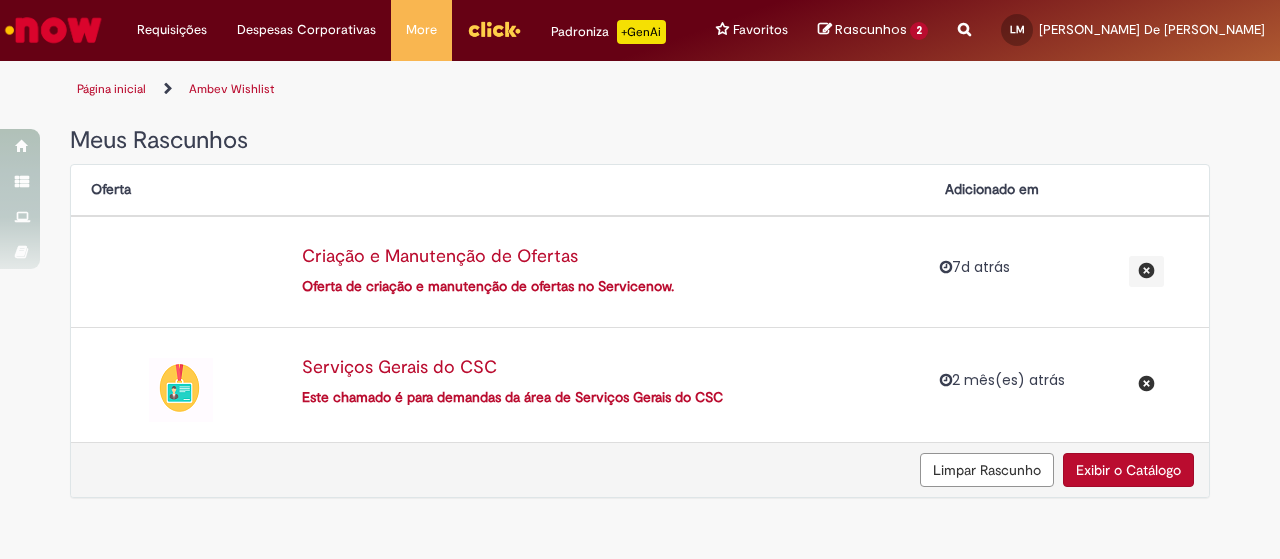 click on "Criação e Manutenção de Ofertas" at bounding box center (603, 257) 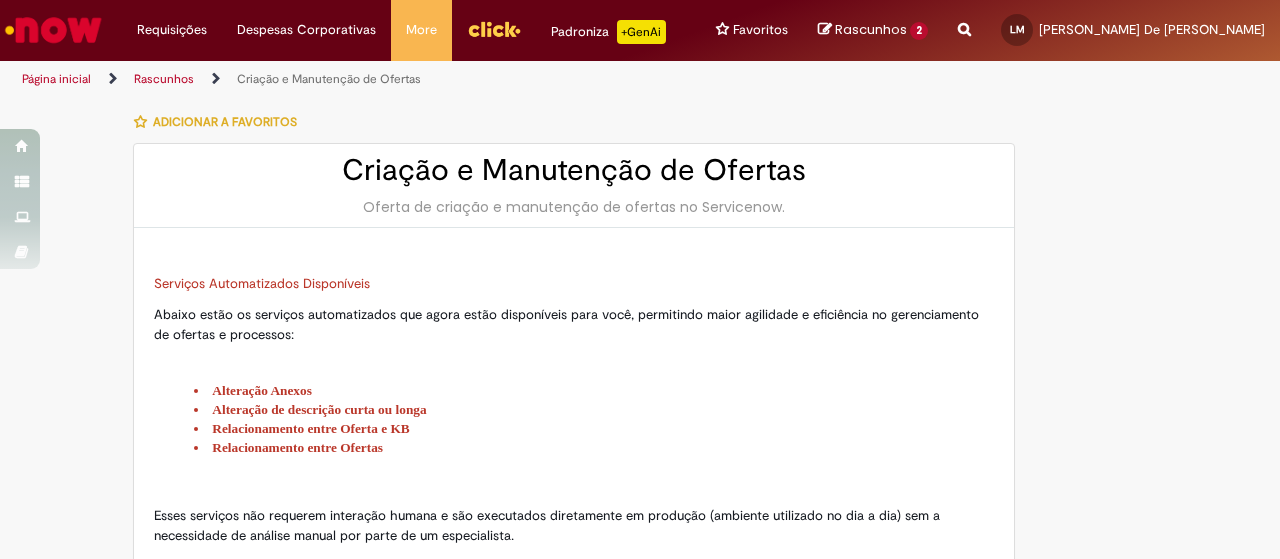 type on "****" 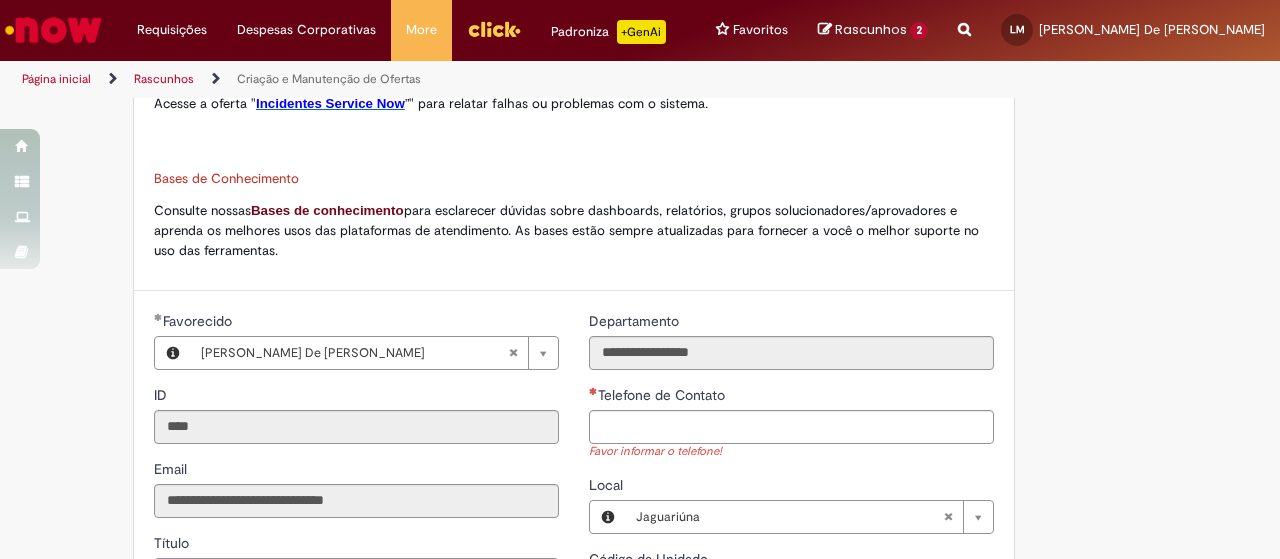 scroll, scrollTop: 1100, scrollLeft: 0, axis: vertical 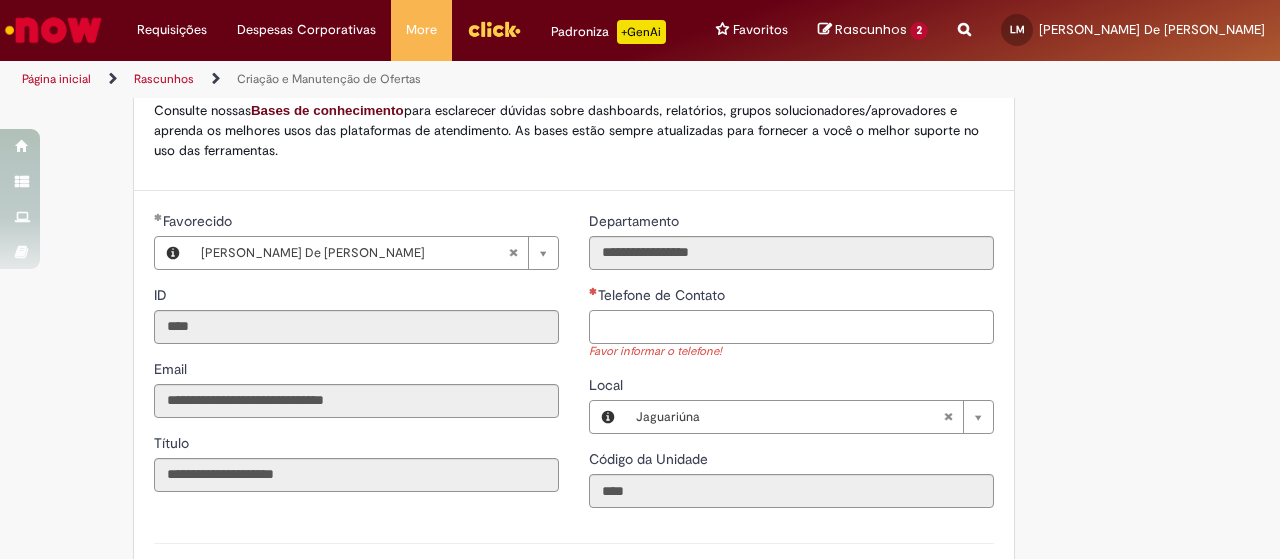 click on "Telefone de Contato" at bounding box center (791, 327) 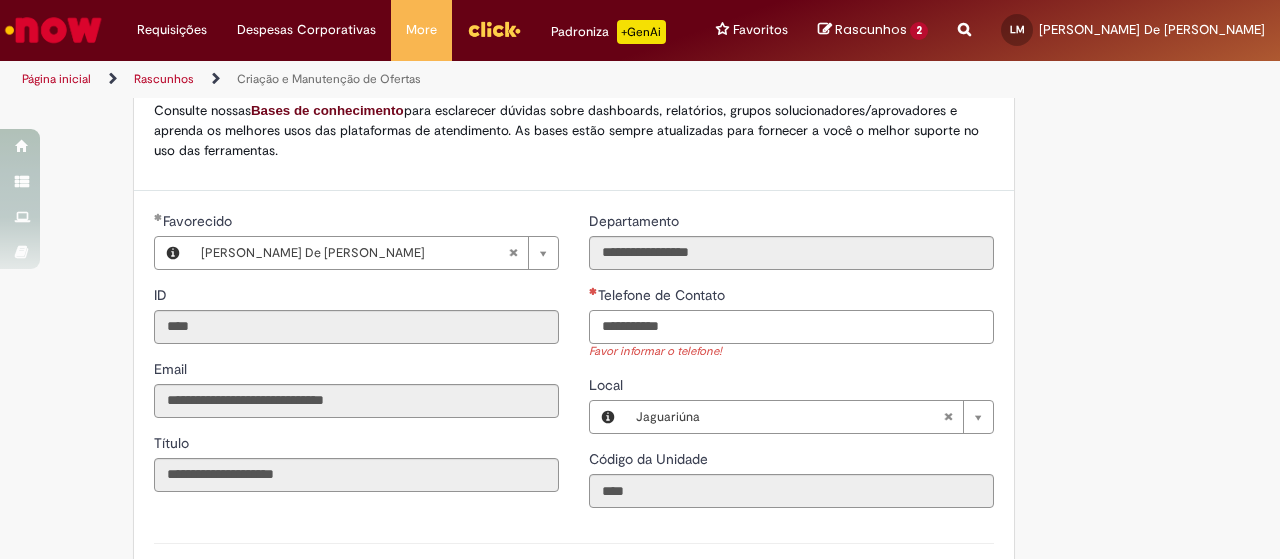 type on "**********" 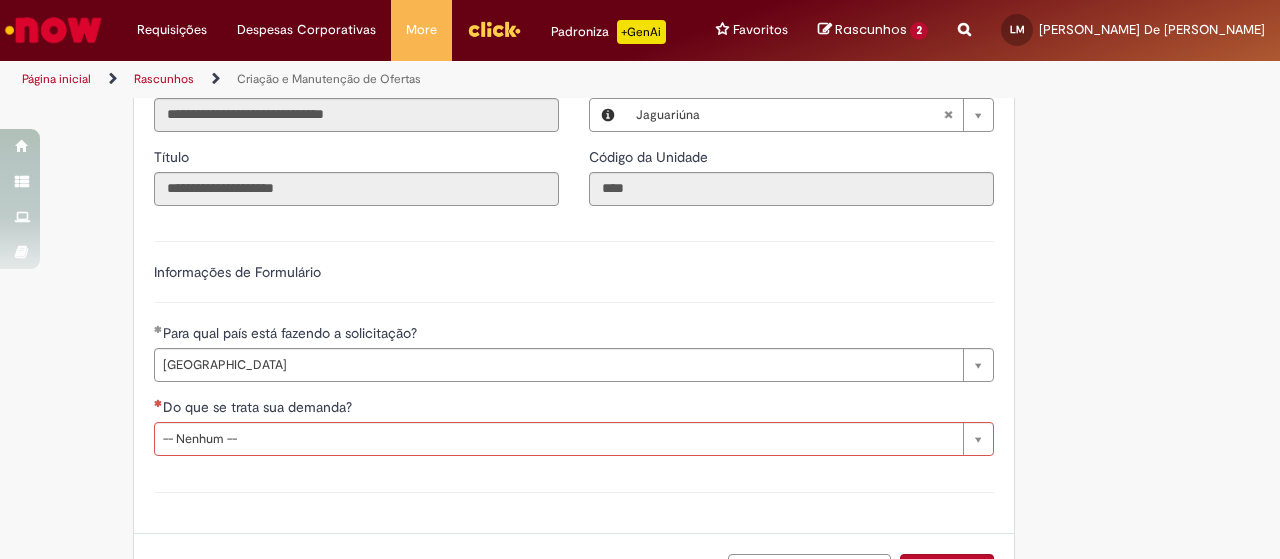 scroll, scrollTop: 1400, scrollLeft: 0, axis: vertical 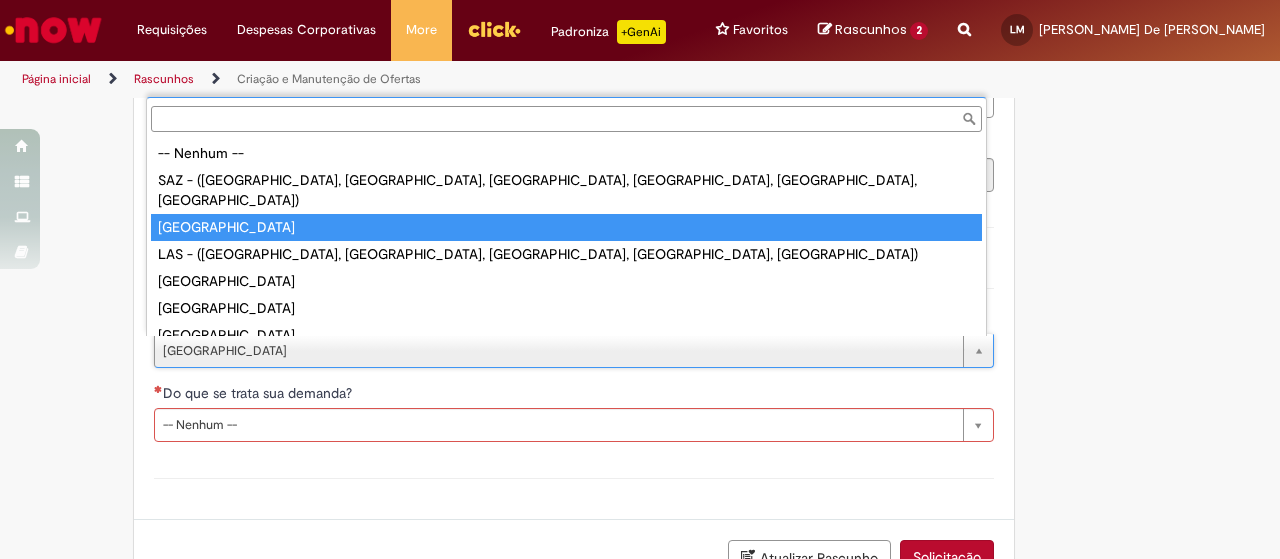 type on "******" 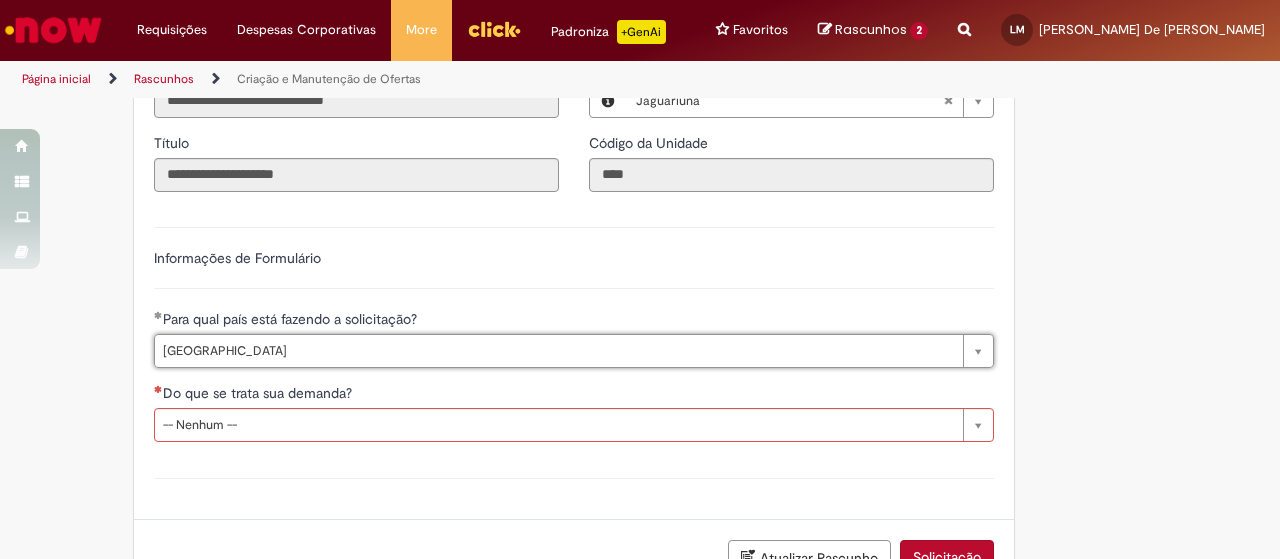 scroll, scrollTop: 0, scrollLeft: 31, axis: horizontal 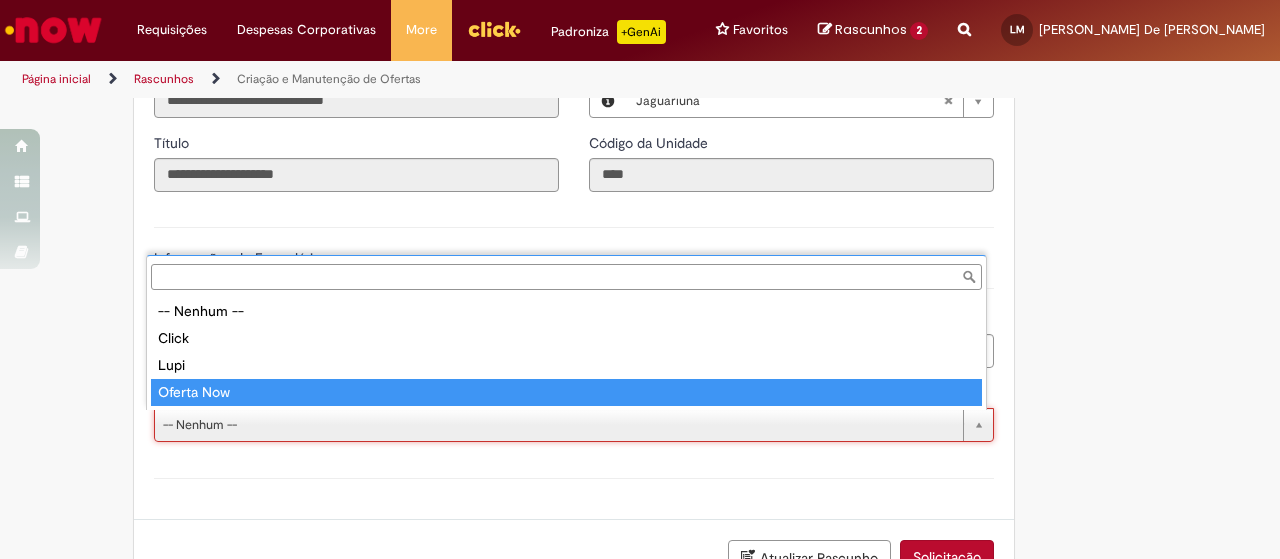 type on "**********" 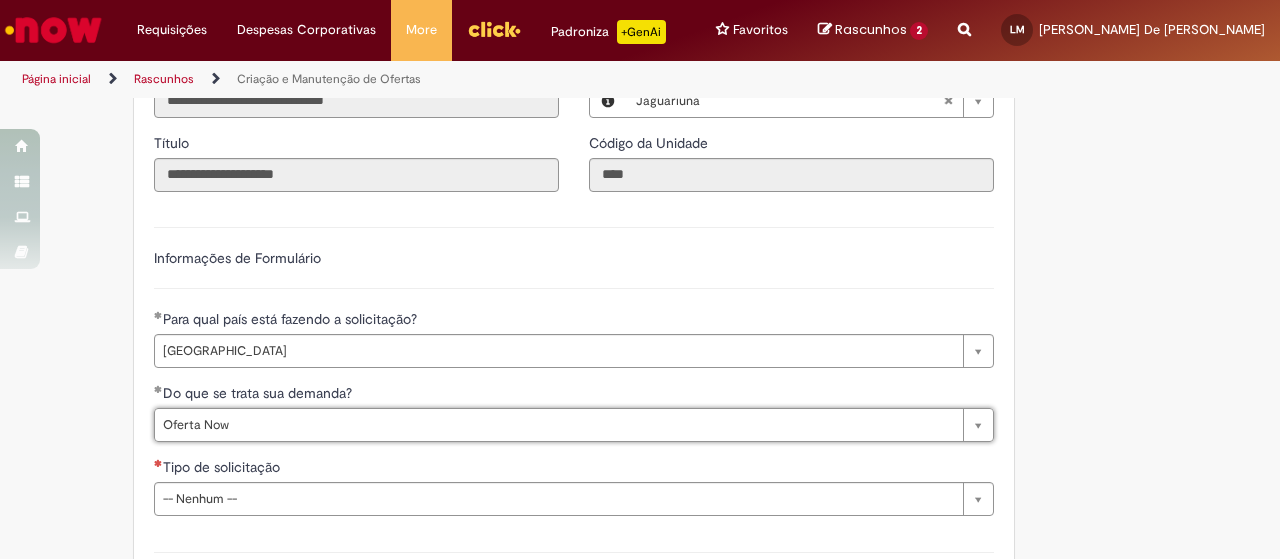 scroll, scrollTop: 0, scrollLeft: 71, axis: horizontal 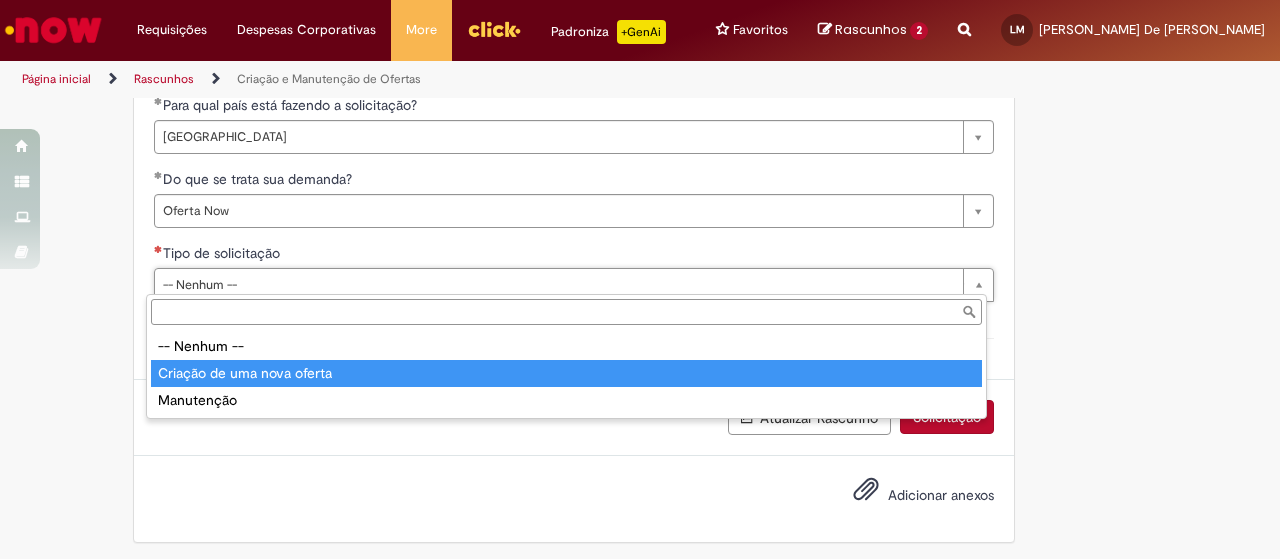 type on "**********" 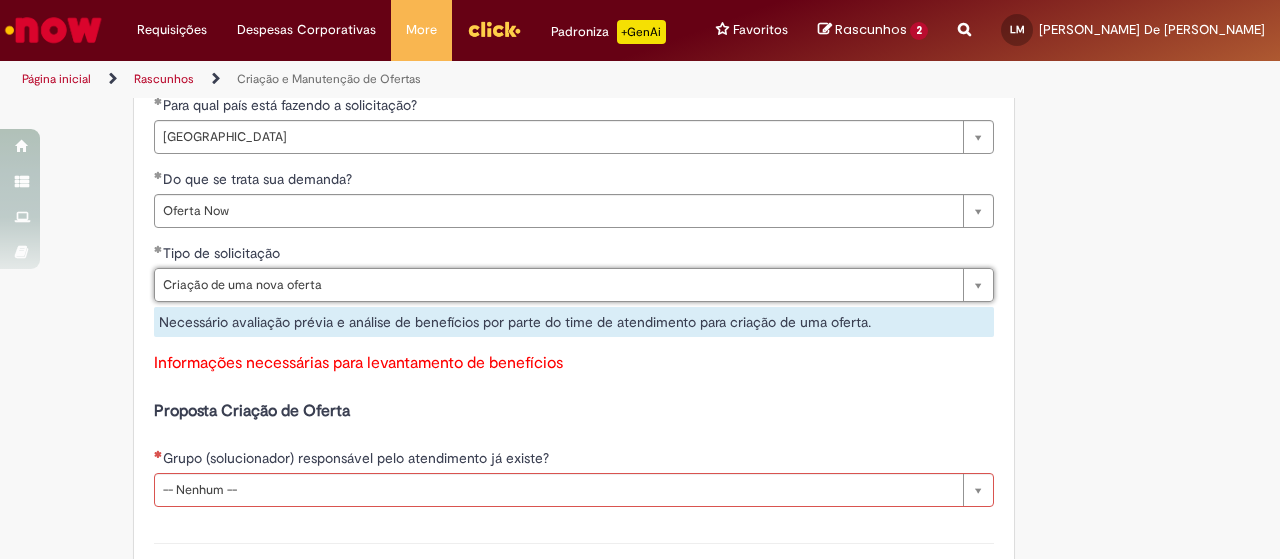 scroll, scrollTop: 1714, scrollLeft: 0, axis: vertical 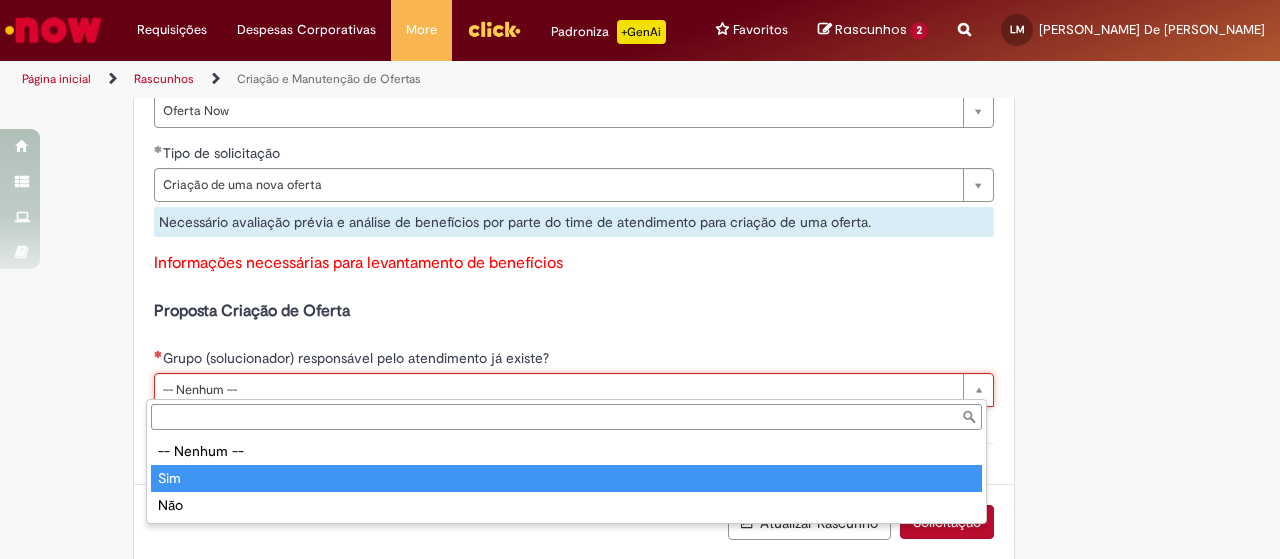 type on "***" 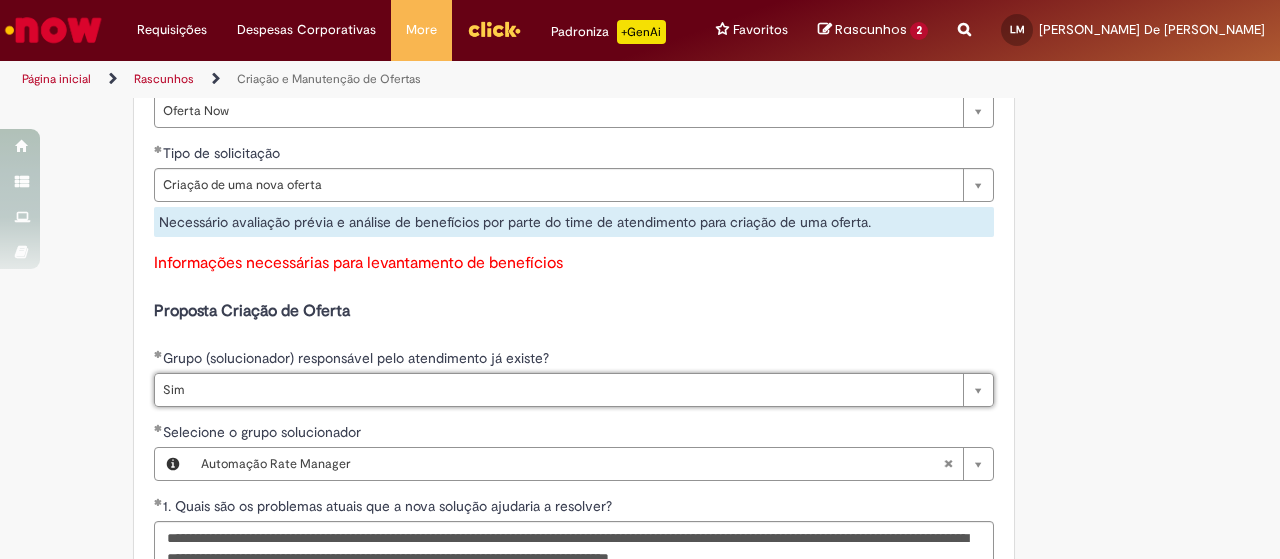 scroll, scrollTop: 0, scrollLeft: 22, axis: horizontal 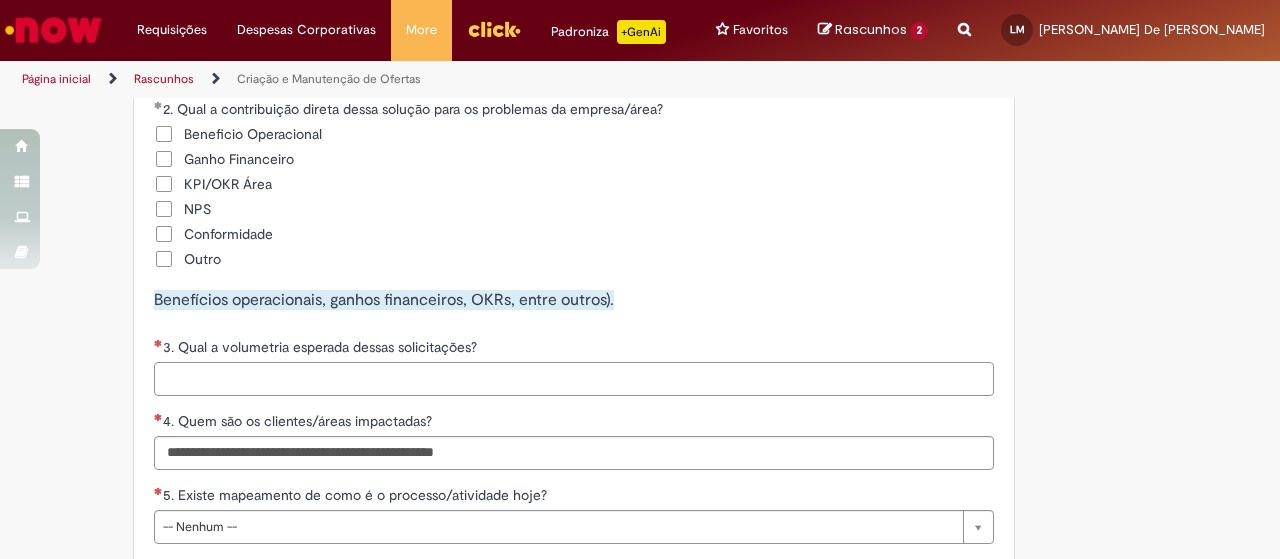click on "3. Qual a volumetria esperada dessas solicitações?" at bounding box center (574, 379) 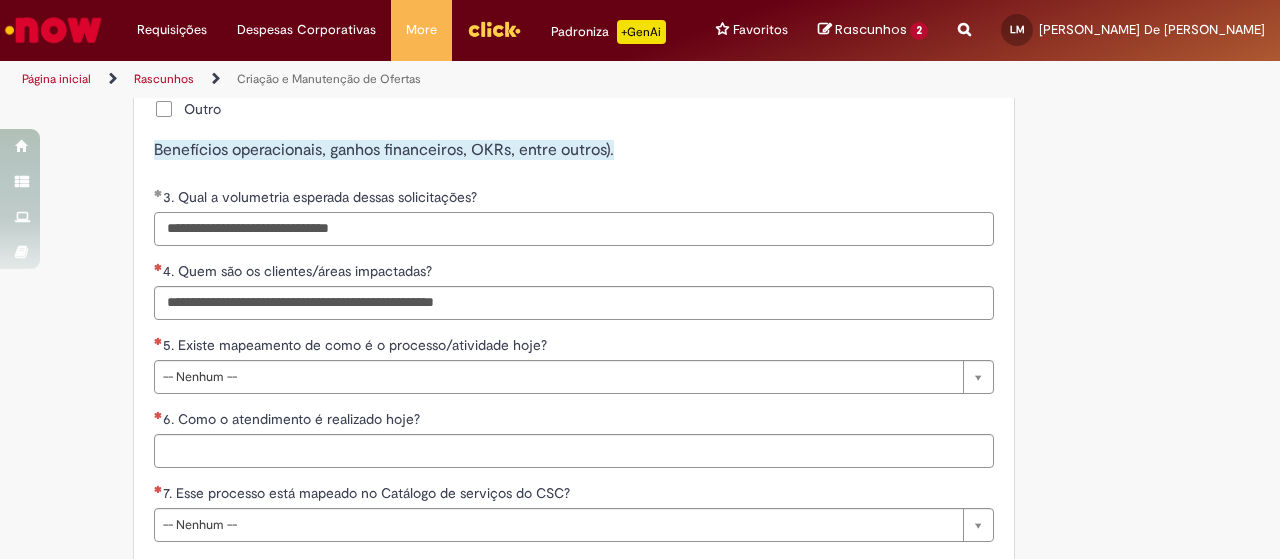 scroll, scrollTop: 2404, scrollLeft: 0, axis: vertical 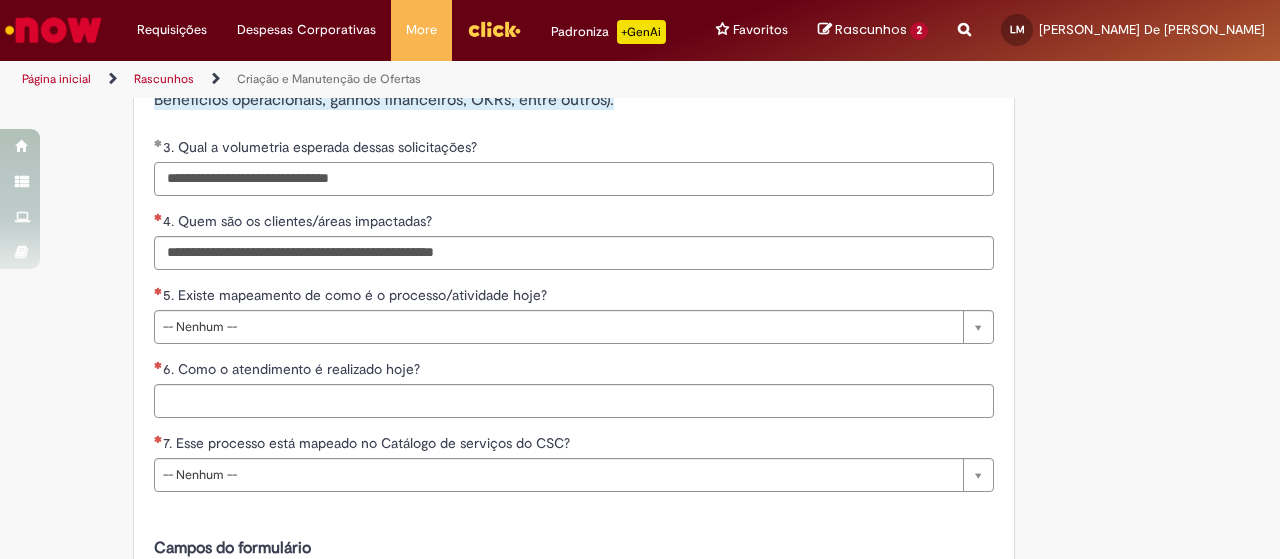type on "**********" 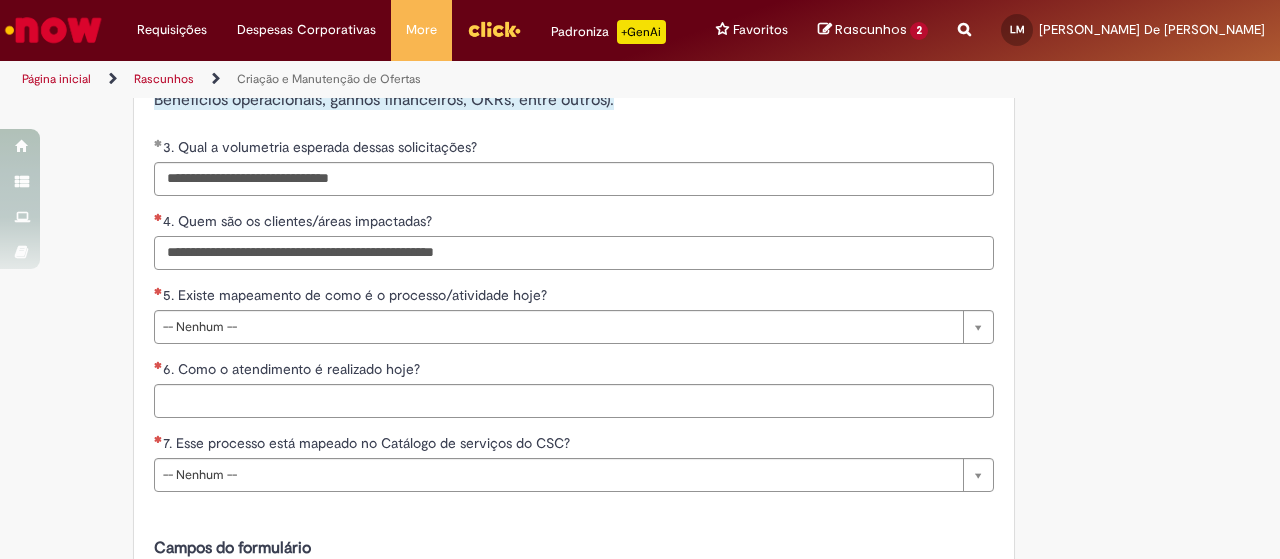 click on "4. Quem são os clientes/áreas impactadas?" at bounding box center [574, 253] 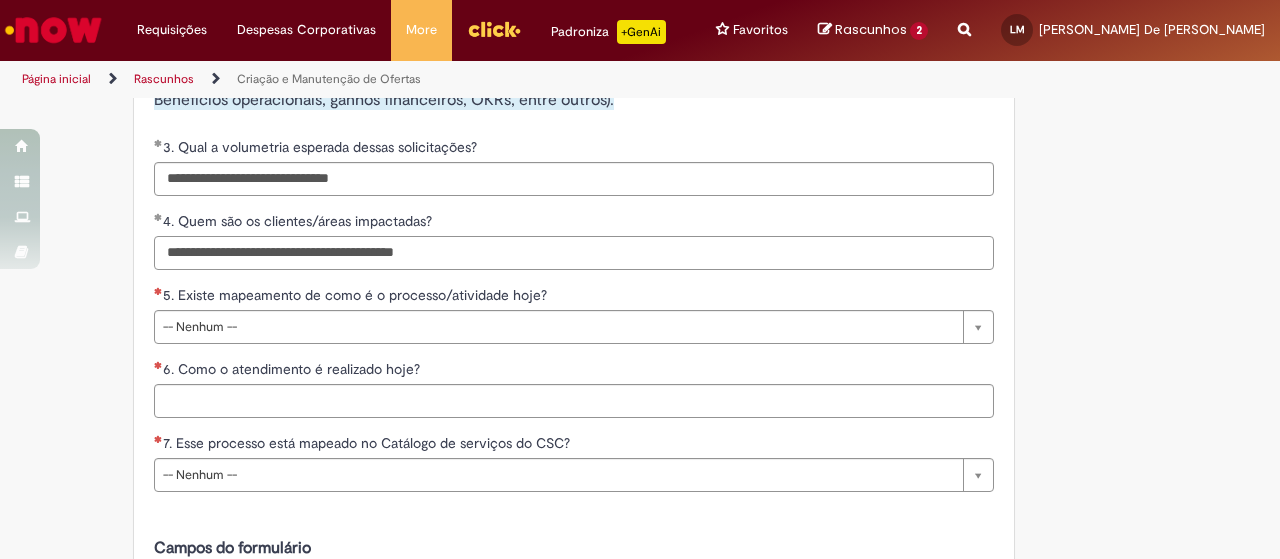 type on "**********" 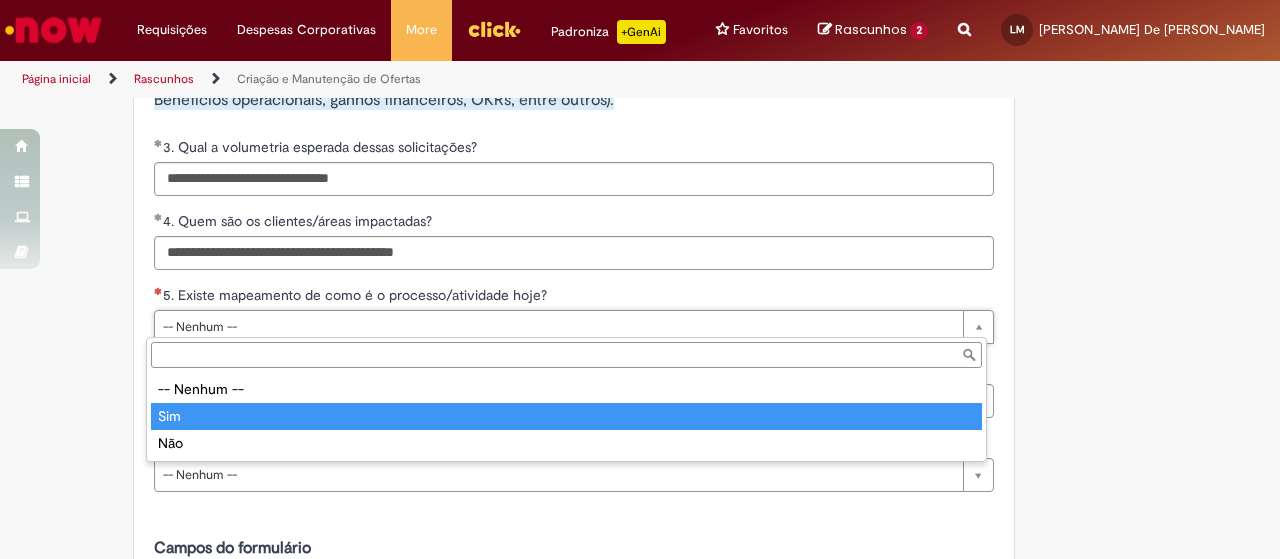 type on "***" 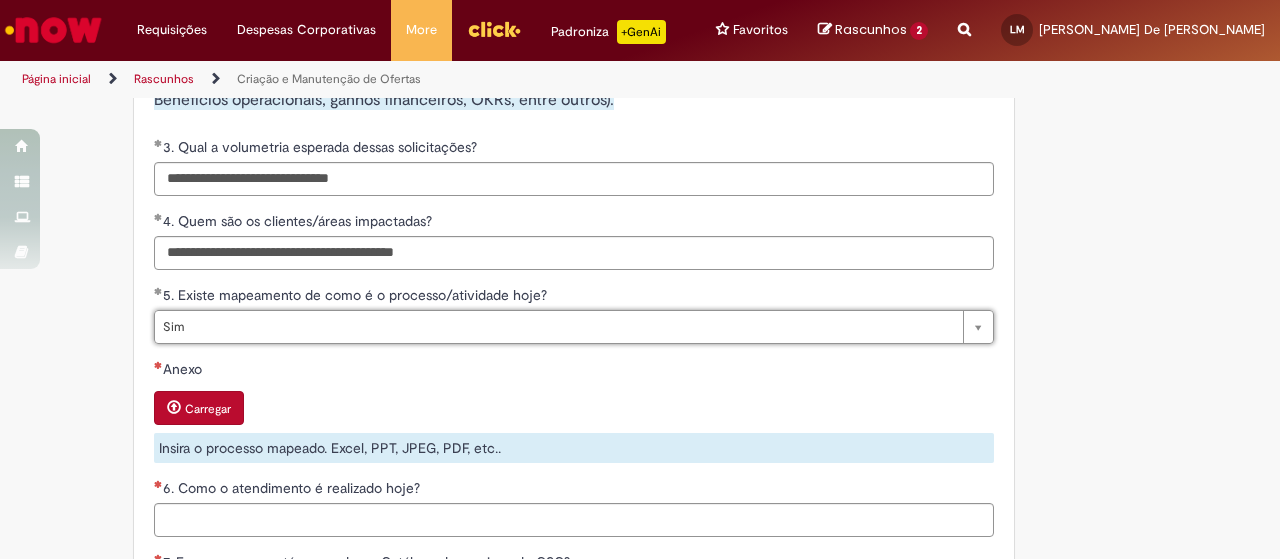 click on "Carregar" at bounding box center (208, 409) 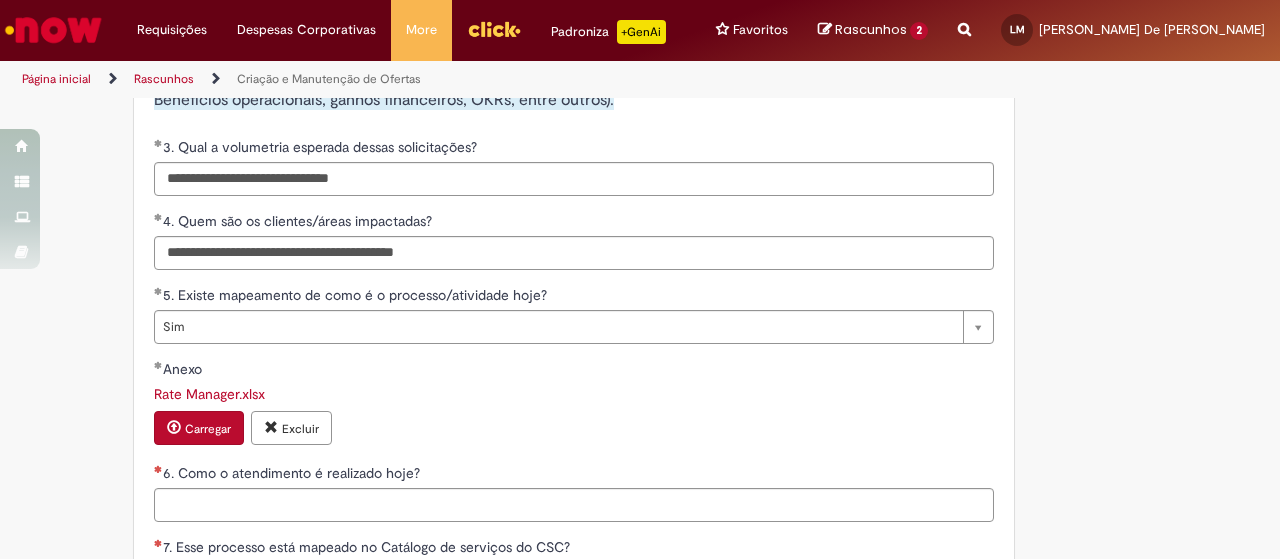 scroll, scrollTop: 2504, scrollLeft: 0, axis: vertical 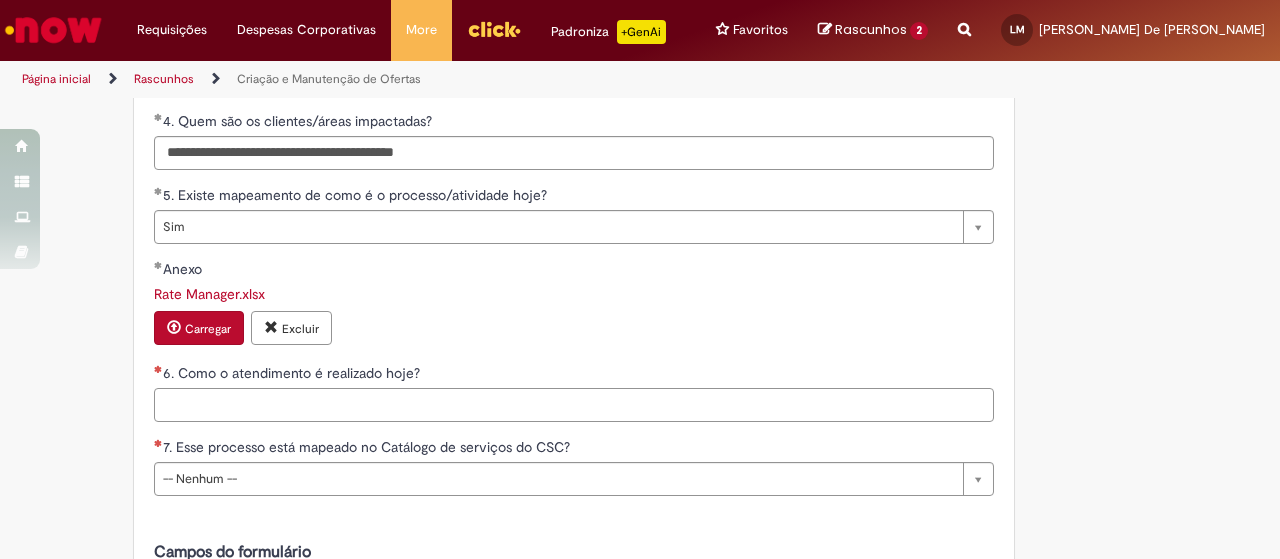 click on "6. Como o atendimento é realizado hoje?" at bounding box center [574, 405] 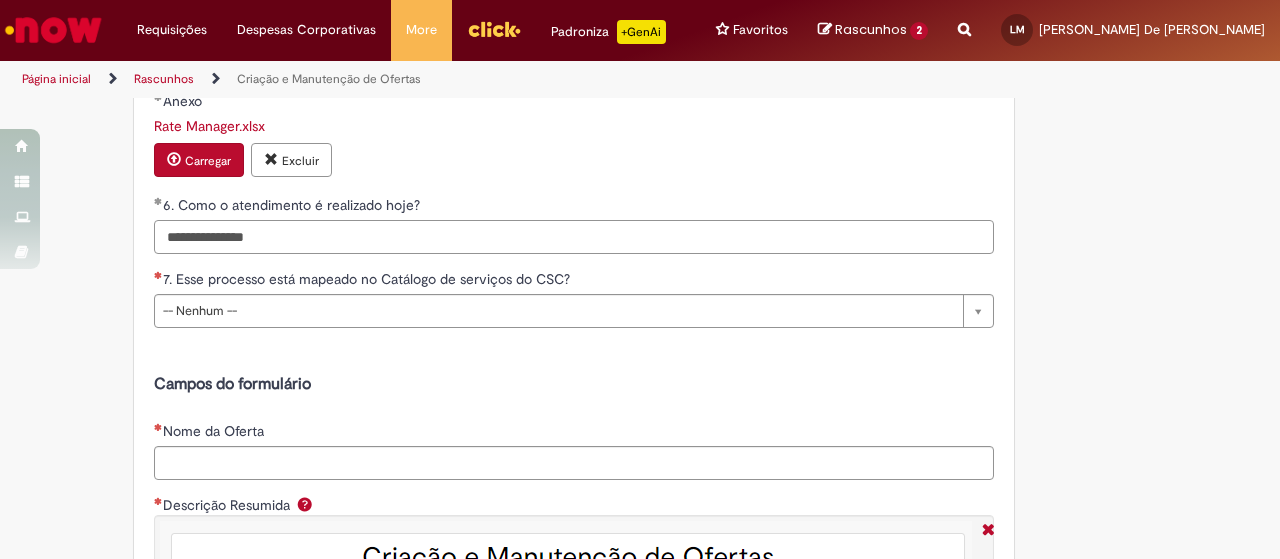 scroll, scrollTop: 2704, scrollLeft: 0, axis: vertical 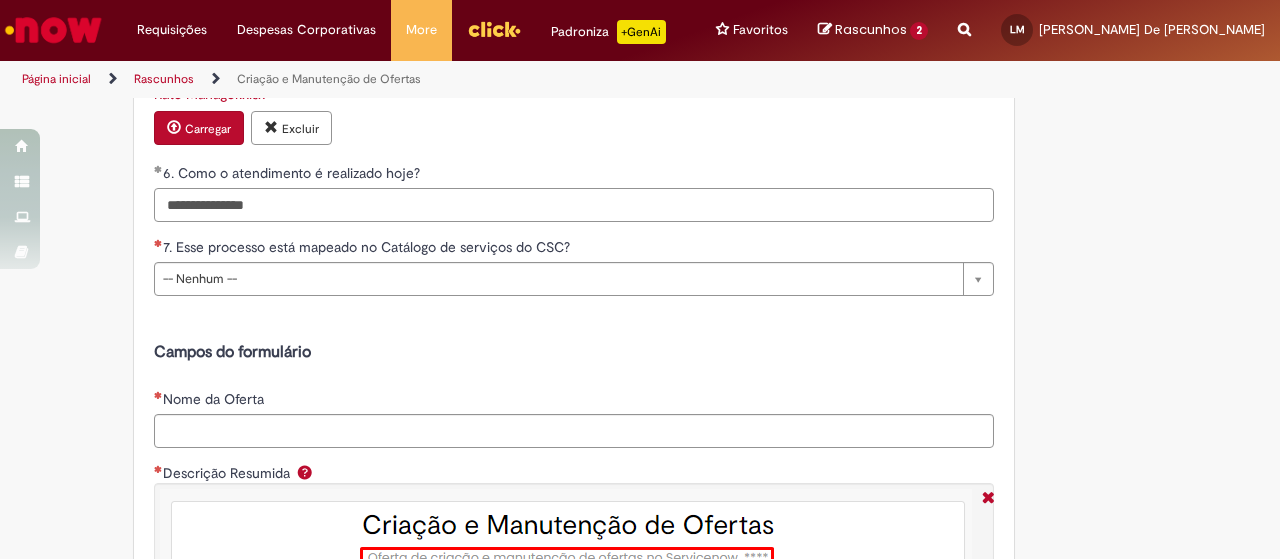 type on "**********" 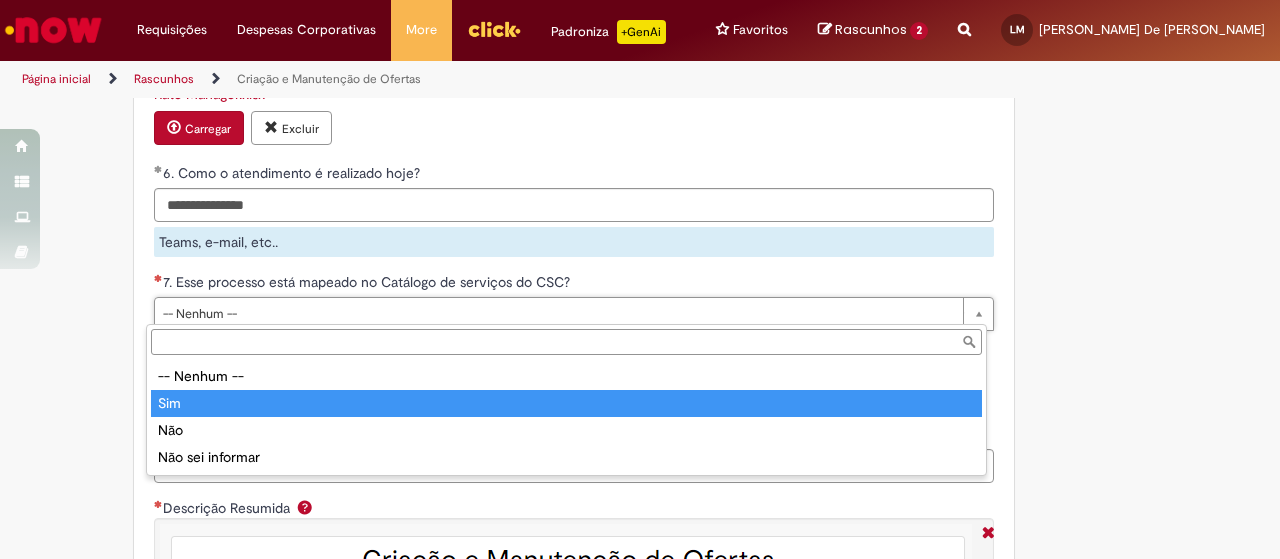 type on "***" 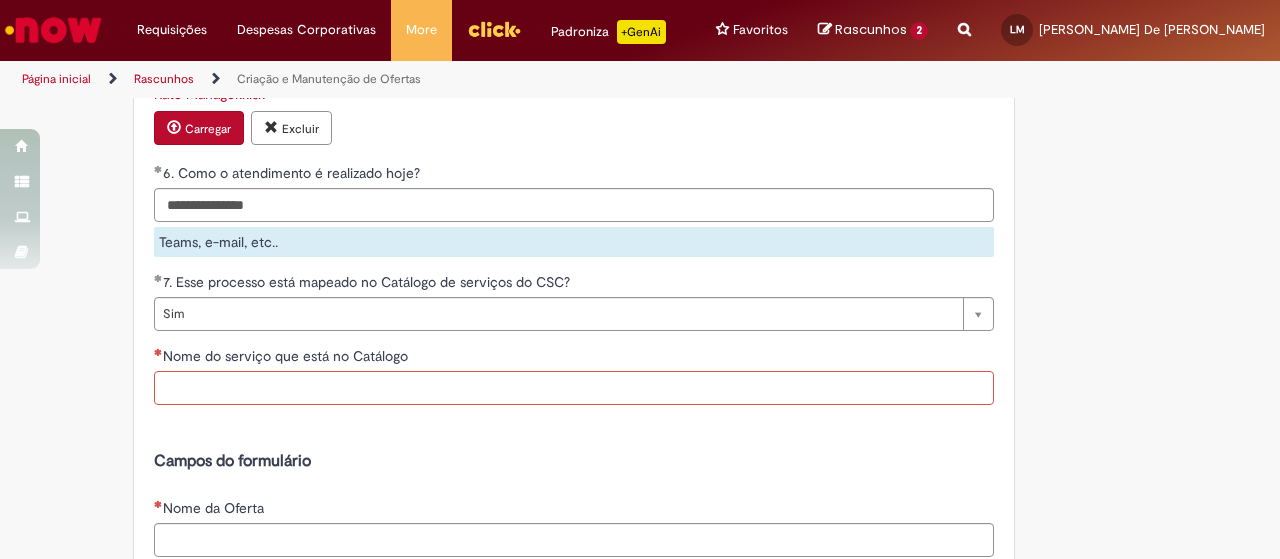 scroll, scrollTop: 0, scrollLeft: 0, axis: both 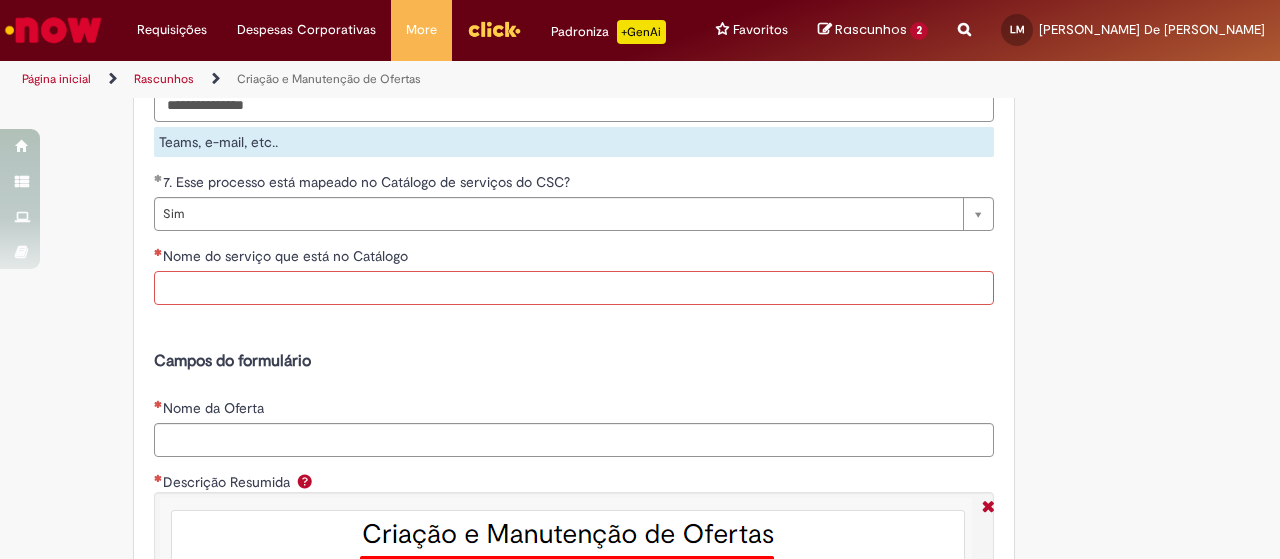 click on "Nome do serviço que está no Catálogo" at bounding box center (574, 288) 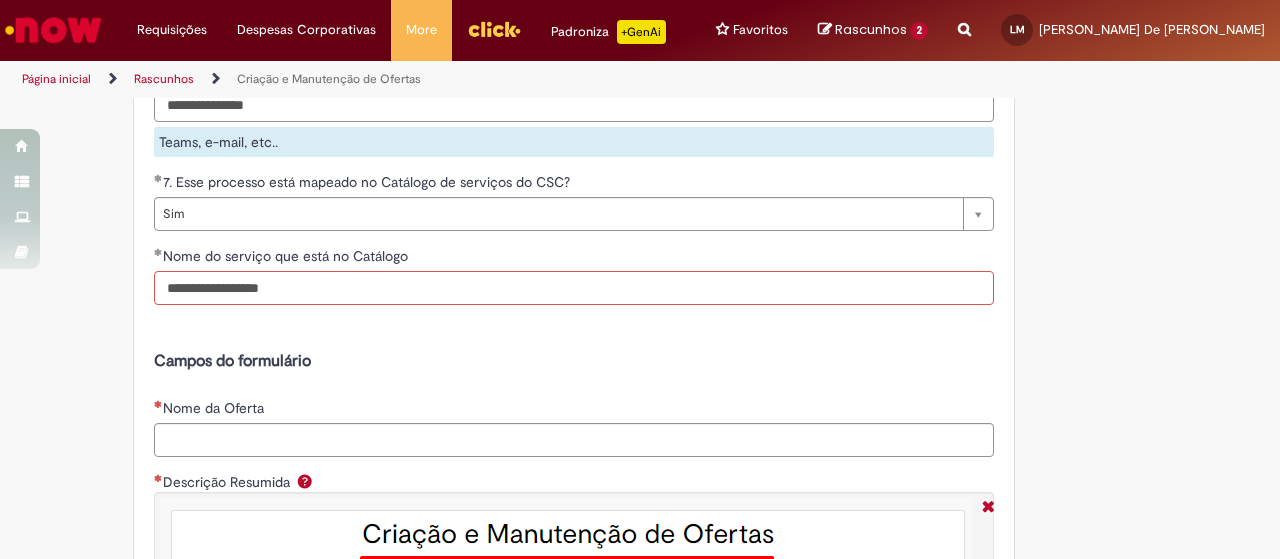 scroll, scrollTop: 2904, scrollLeft: 0, axis: vertical 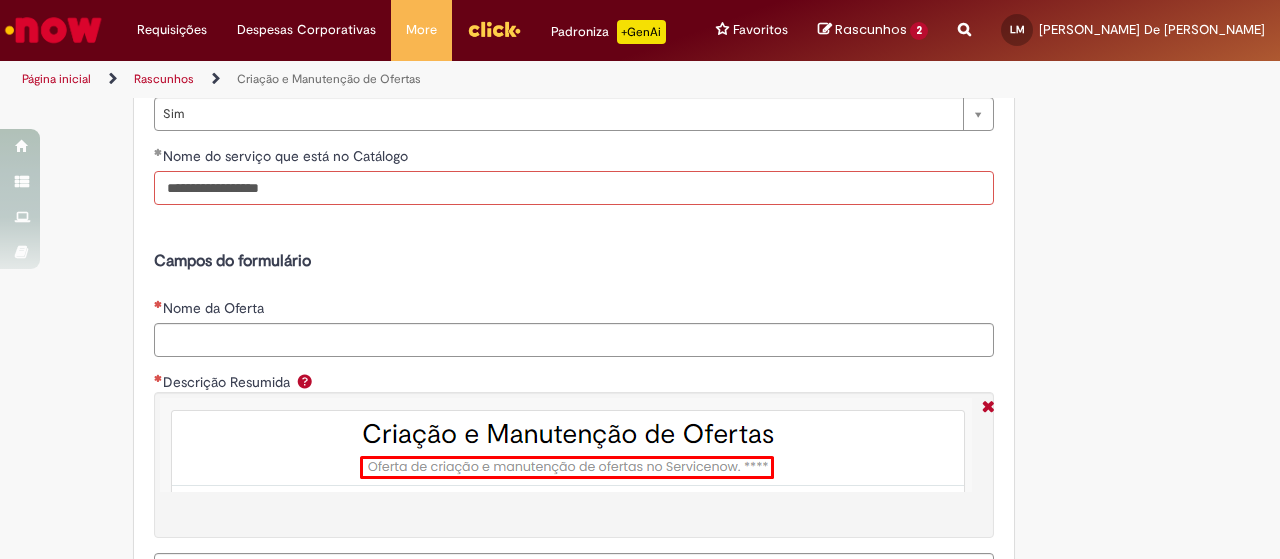 type on "**********" 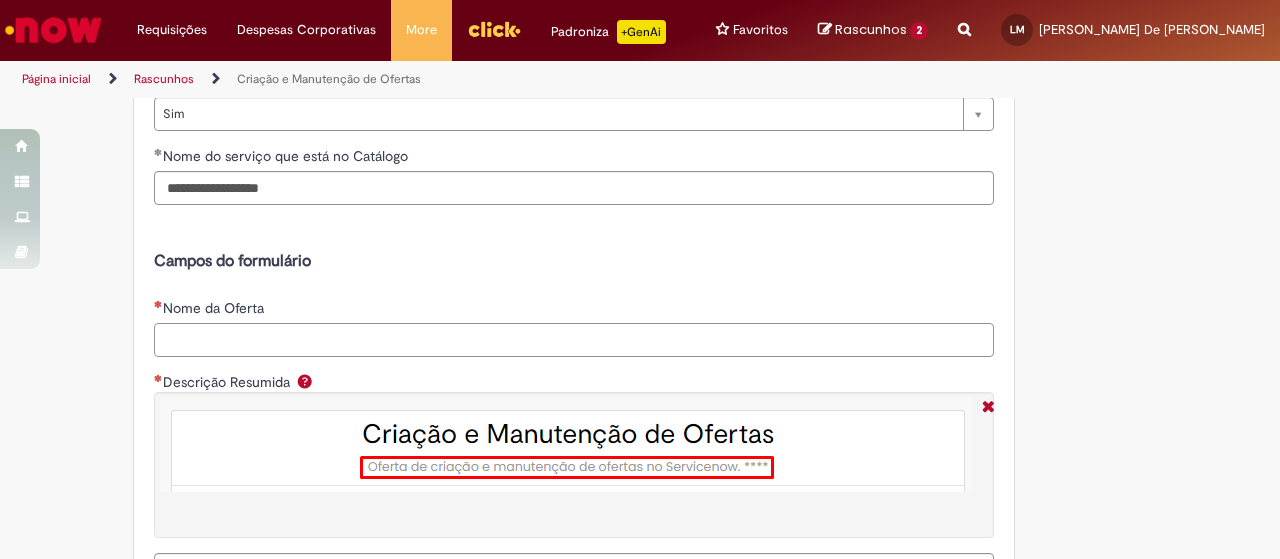 click on "Nome da Oferta" at bounding box center (574, 340) 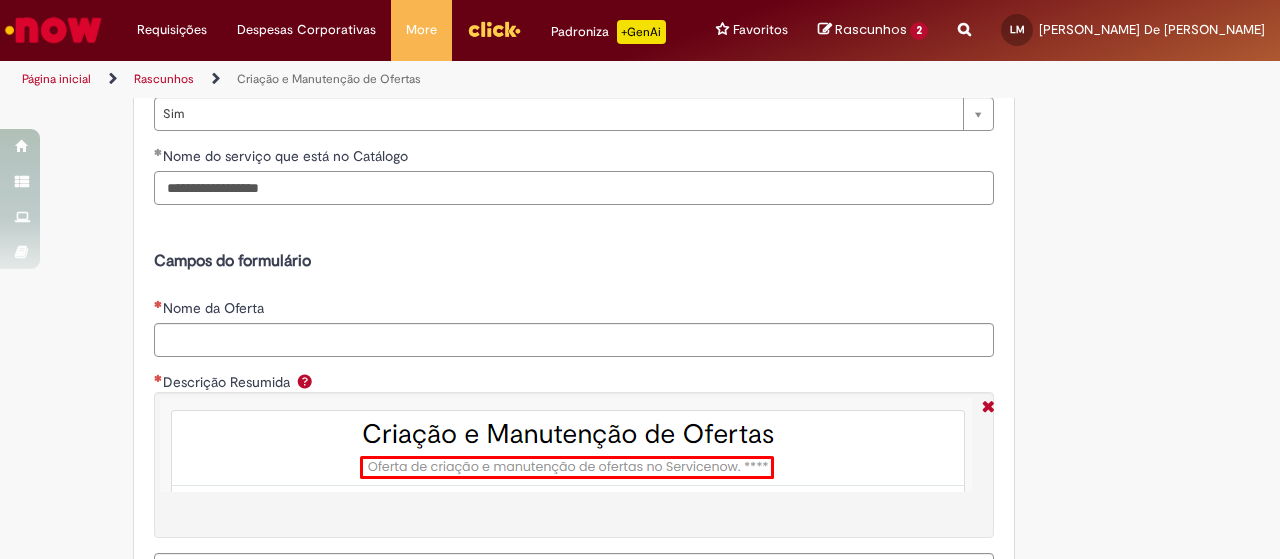 drag, startPoint x: 306, startPoint y: 178, endPoint x: 60, endPoint y: 182, distance: 246.03252 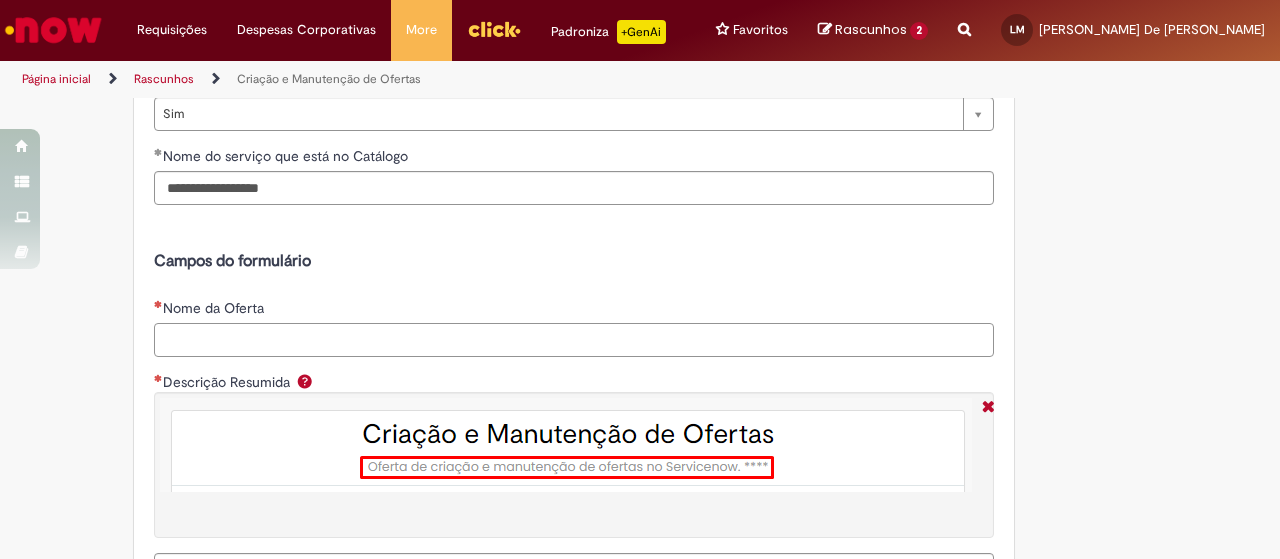 click on "Nome da Oferta" at bounding box center [574, 340] 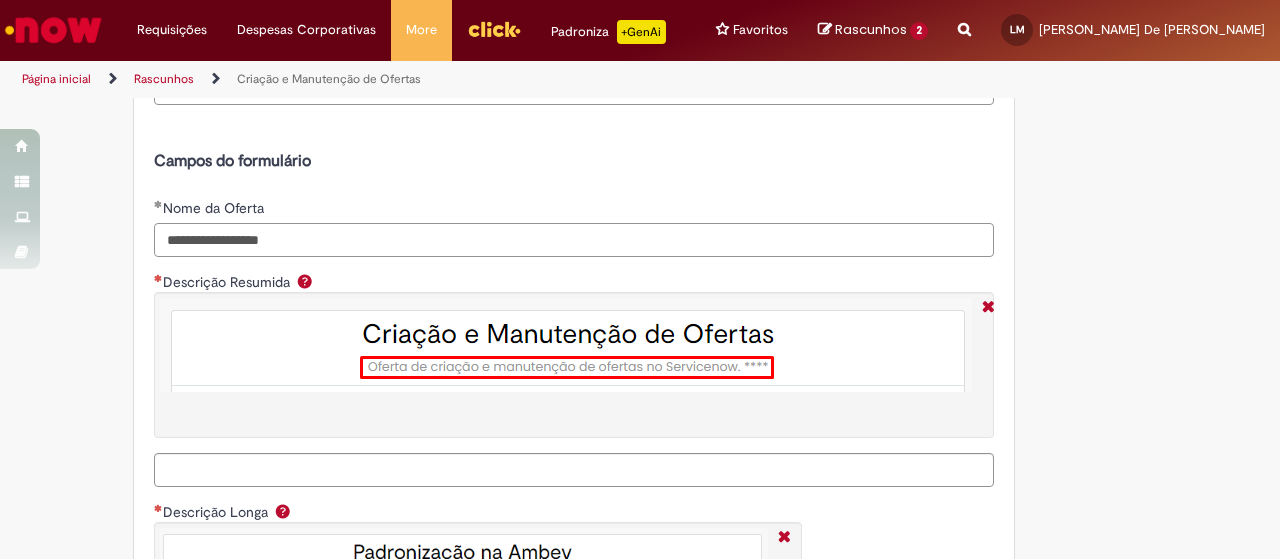 scroll, scrollTop: 3104, scrollLeft: 0, axis: vertical 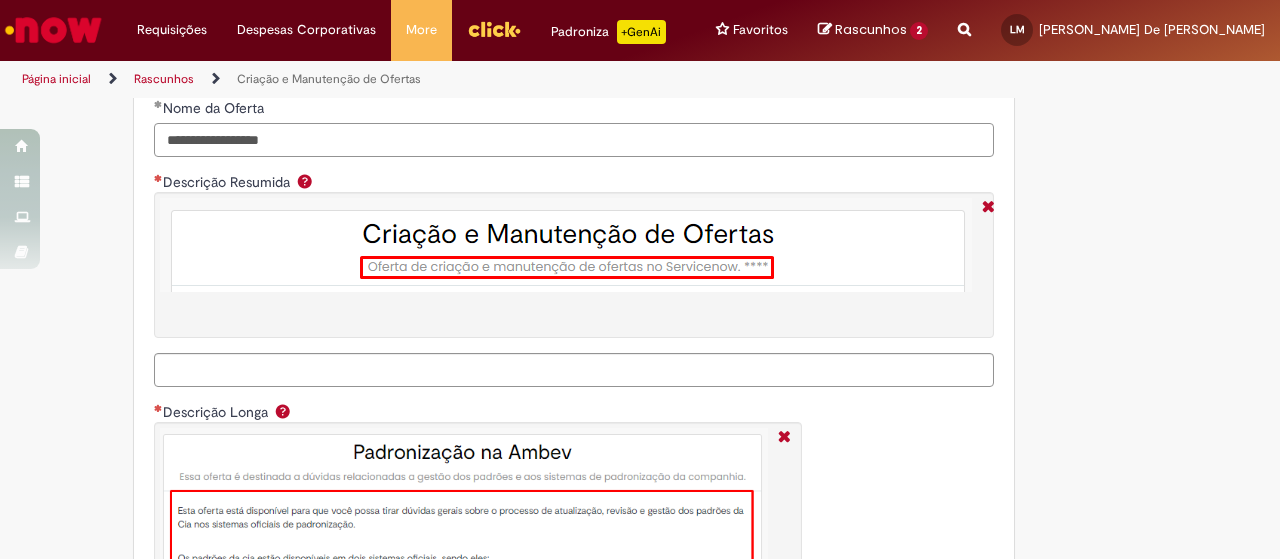 type on "**********" 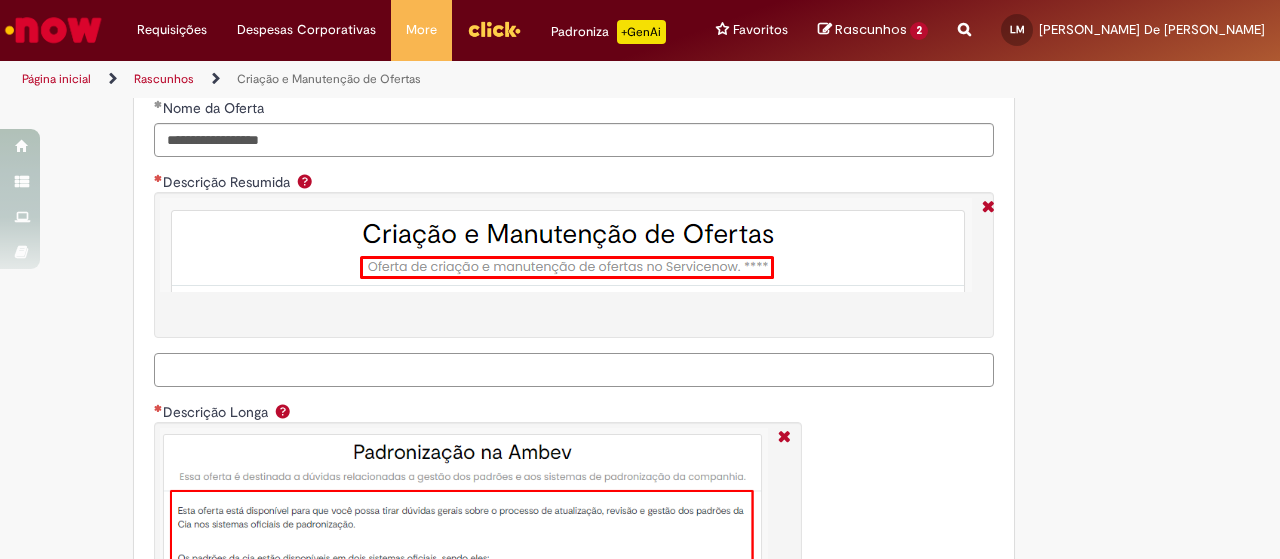 click on "Descrição Resumida" at bounding box center [574, 370] 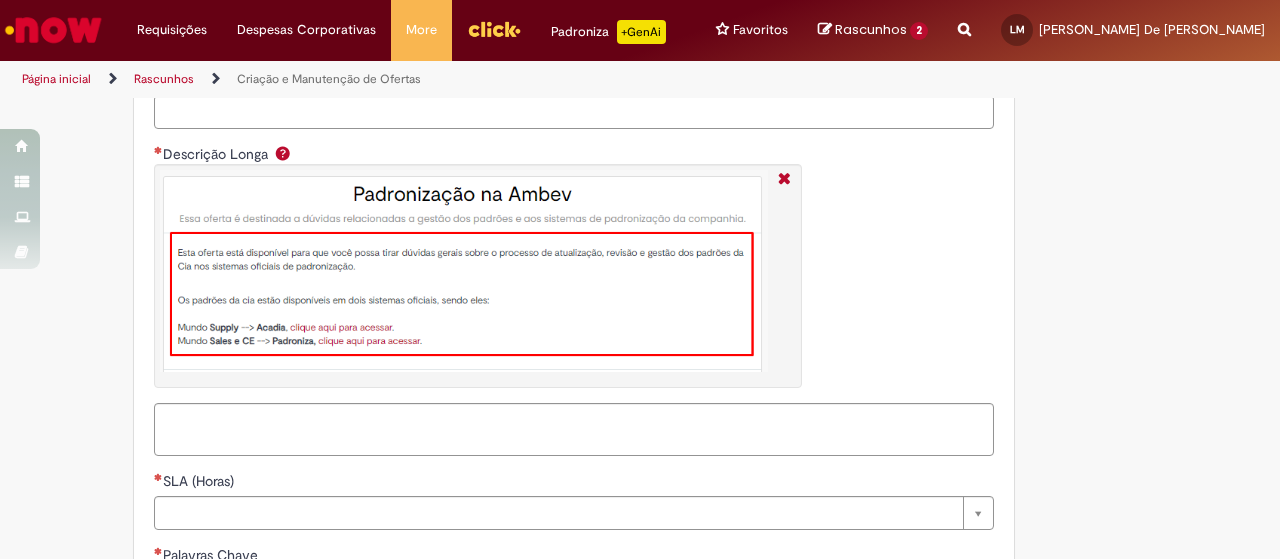 scroll, scrollTop: 3404, scrollLeft: 0, axis: vertical 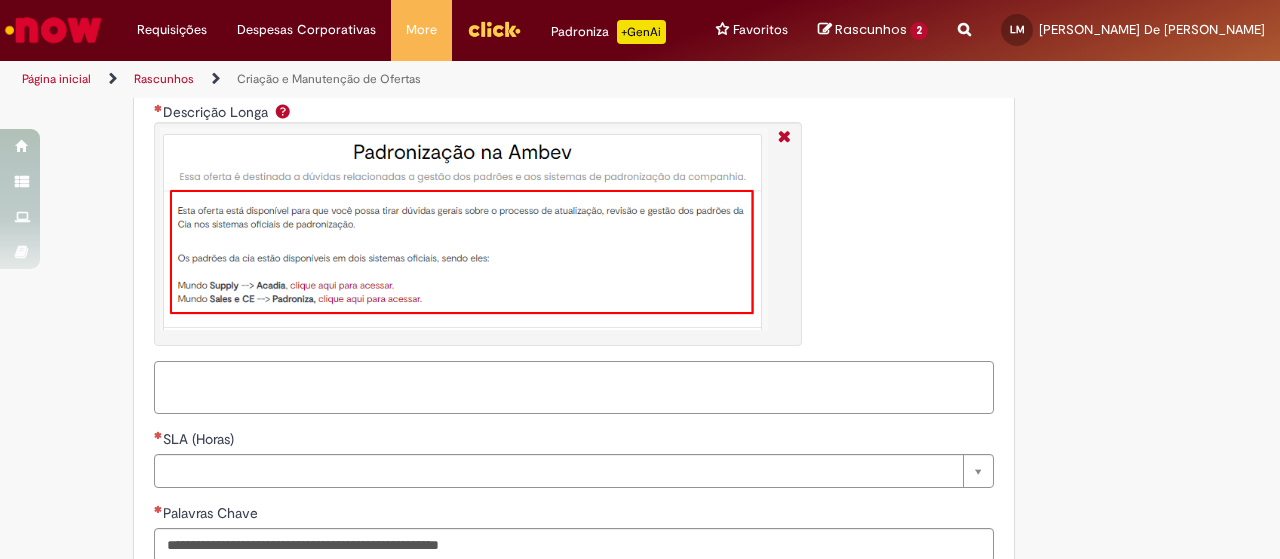 click on "Descrição Longa" at bounding box center [574, 387] 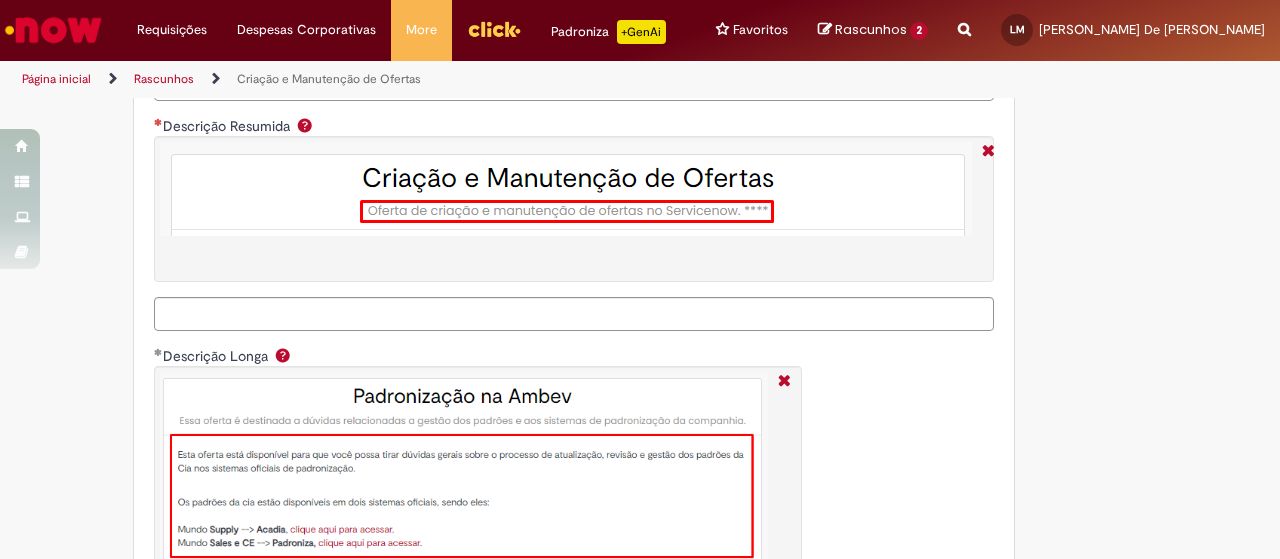 scroll, scrollTop: 3104, scrollLeft: 0, axis: vertical 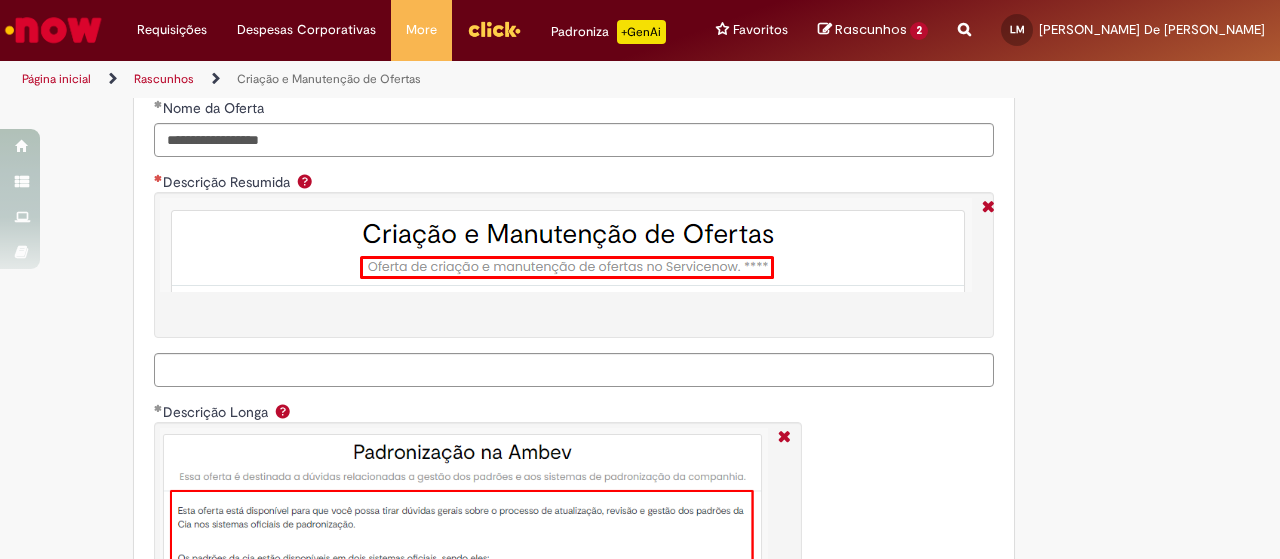 type on "**********" 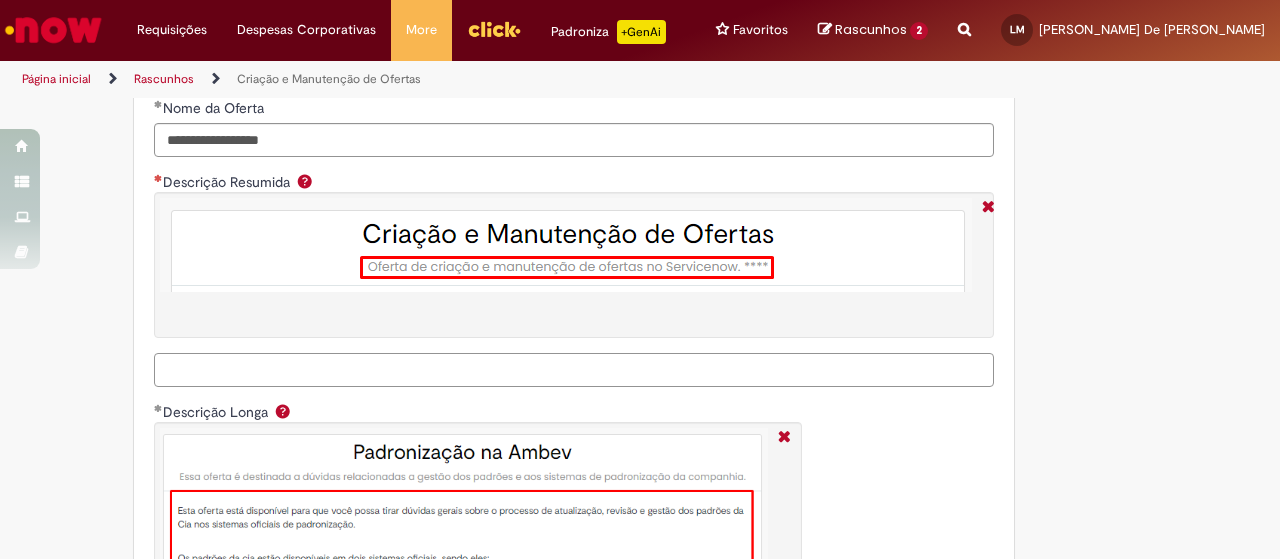 click on "Descrição Resumida" at bounding box center (574, 370) 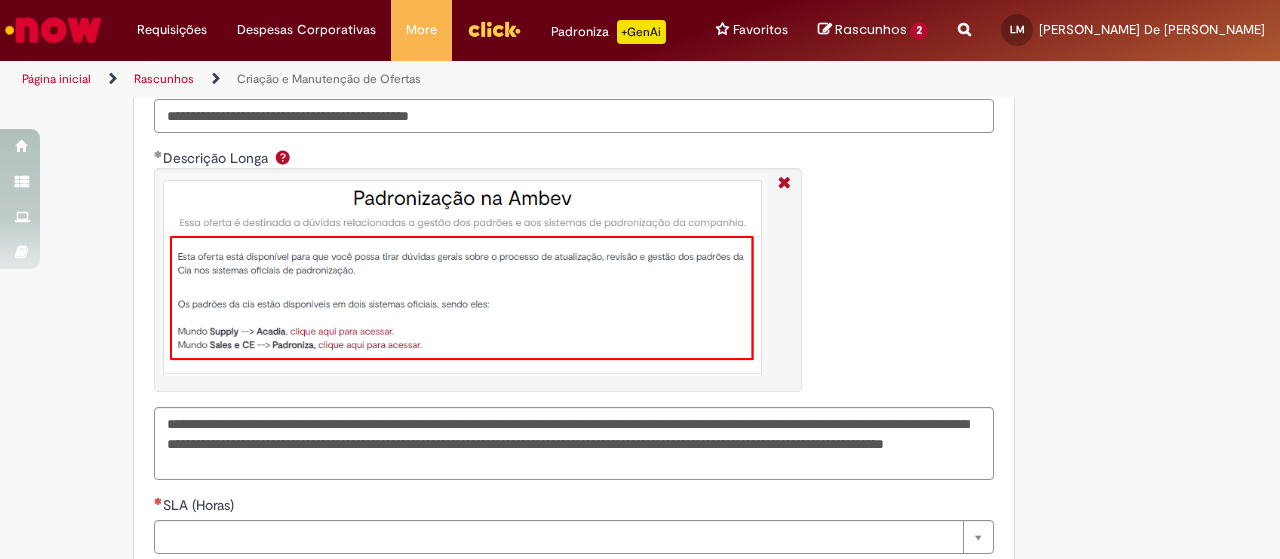 scroll, scrollTop: 3404, scrollLeft: 0, axis: vertical 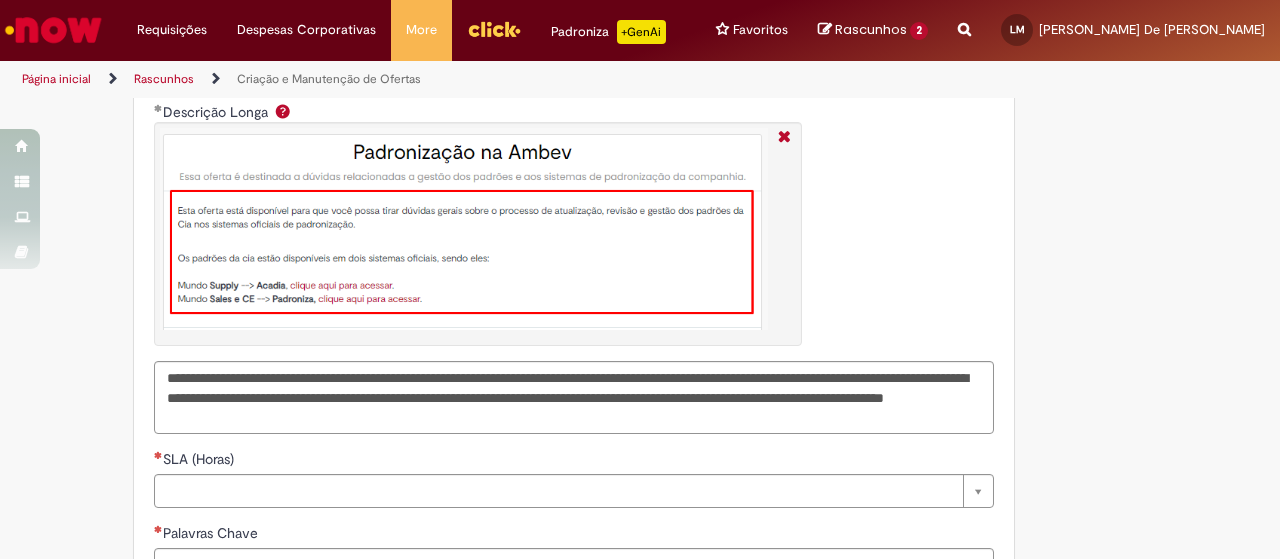 type on "**********" 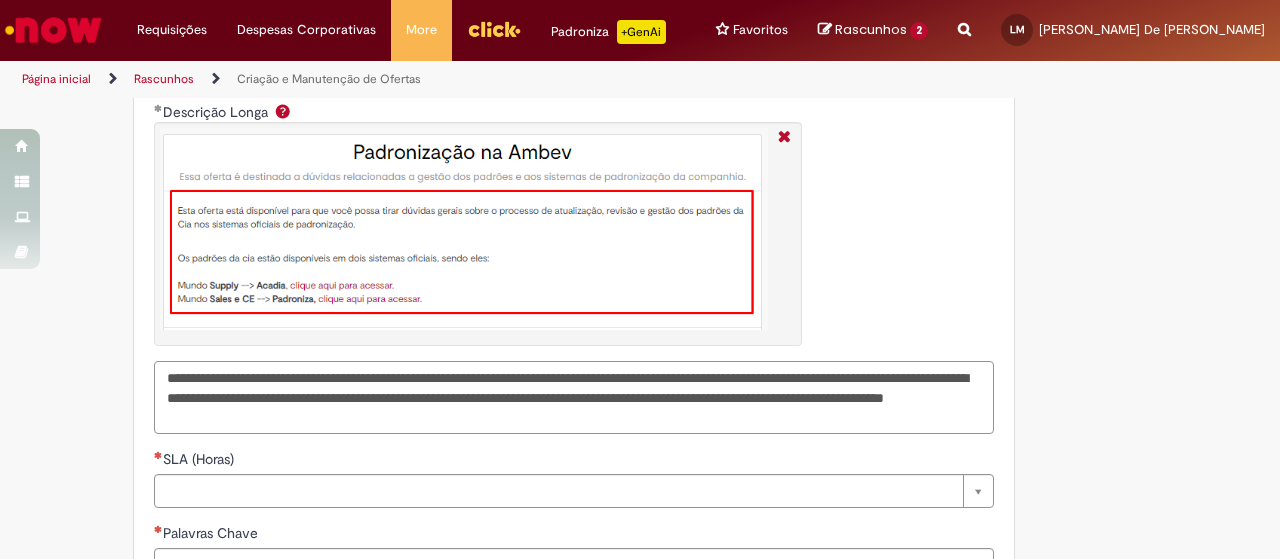 scroll, scrollTop: 3439, scrollLeft: 0, axis: vertical 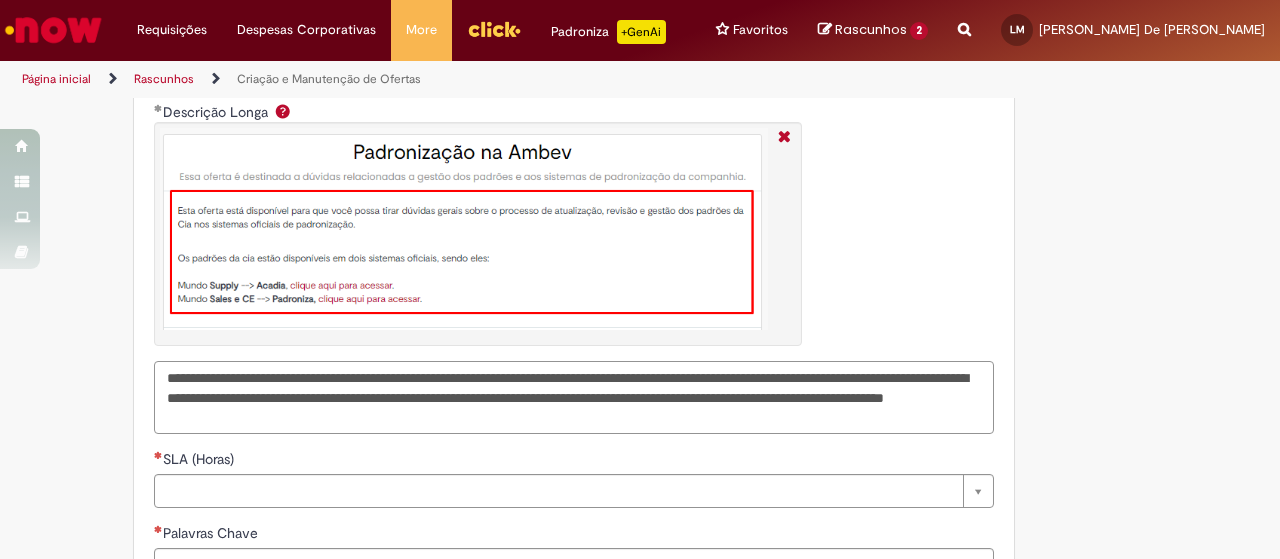 drag, startPoint x: 203, startPoint y: 381, endPoint x: 402, endPoint y: 383, distance: 199.01006 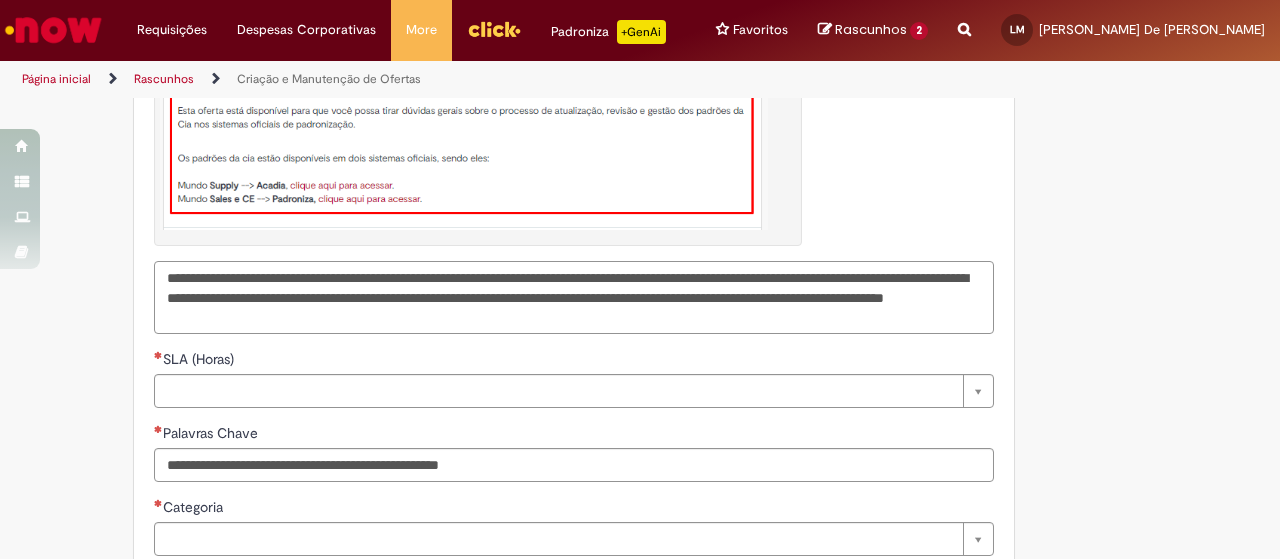 click on "**********" at bounding box center (574, 297) 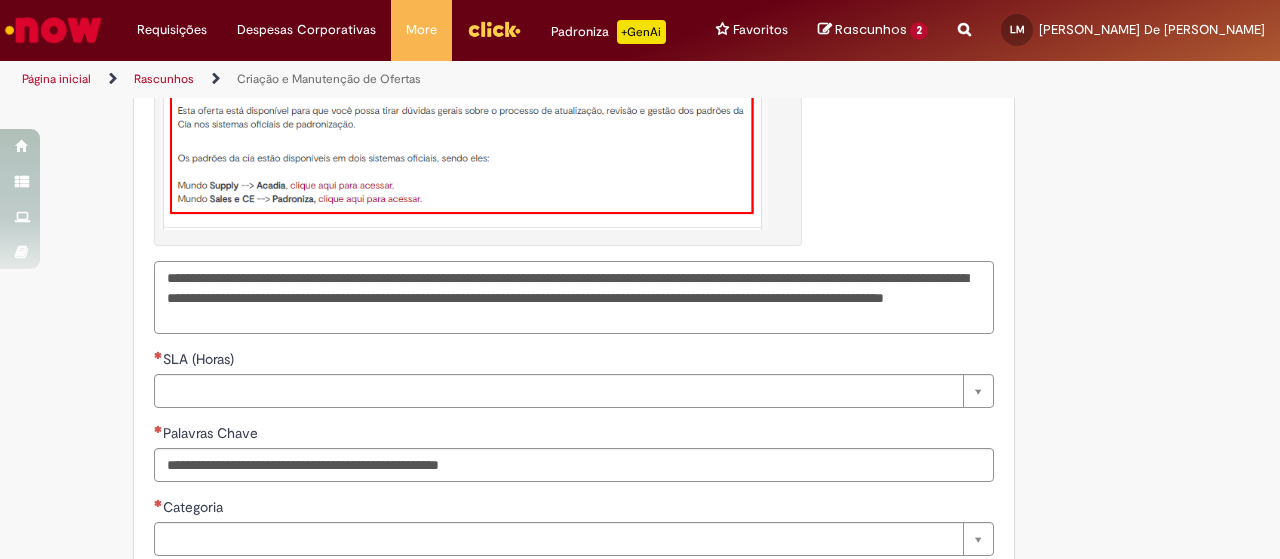 drag, startPoint x: 358, startPoint y: 313, endPoint x: 450, endPoint y: 313, distance: 92 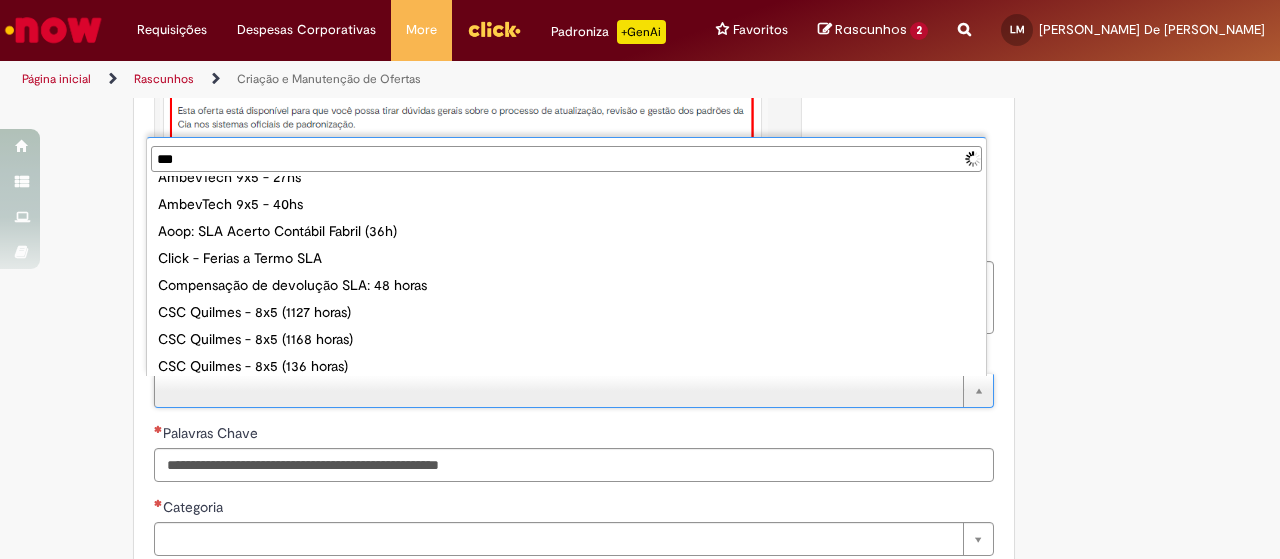scroll, scrollTop: 0, scrollLeft: 0, axis: both 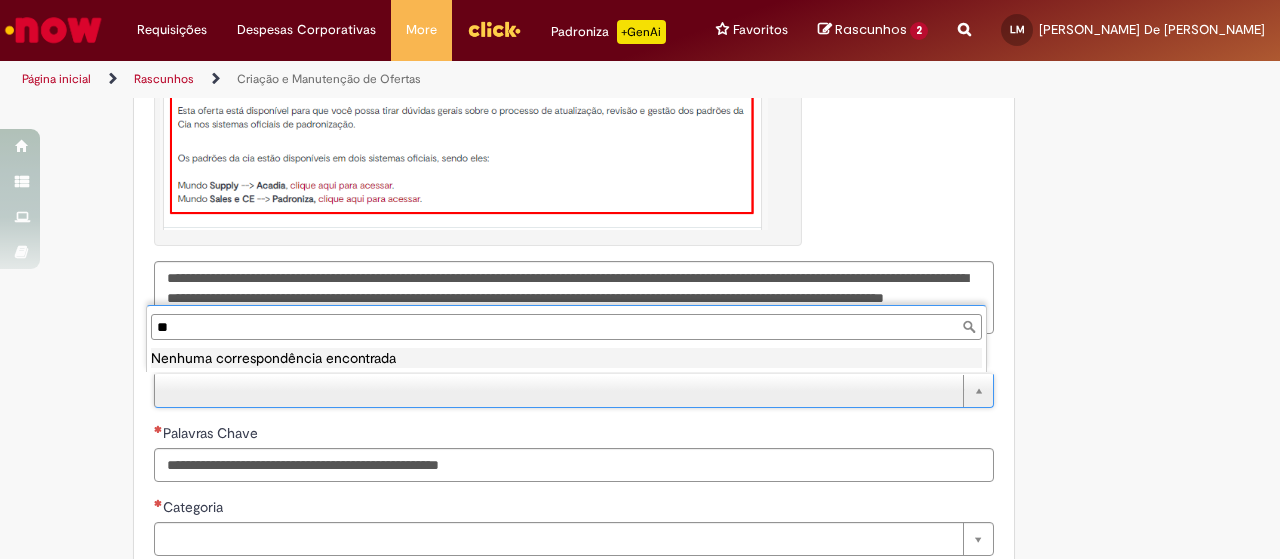 type on "*" 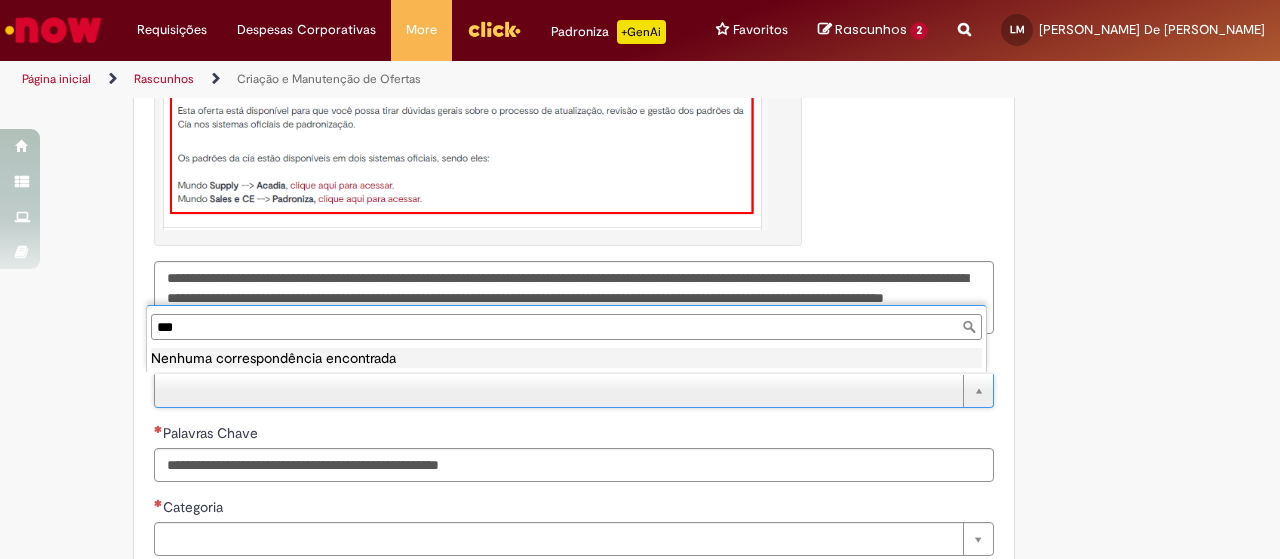 scroll, scrollTop: 0, scrollLeft: 0, axis: both 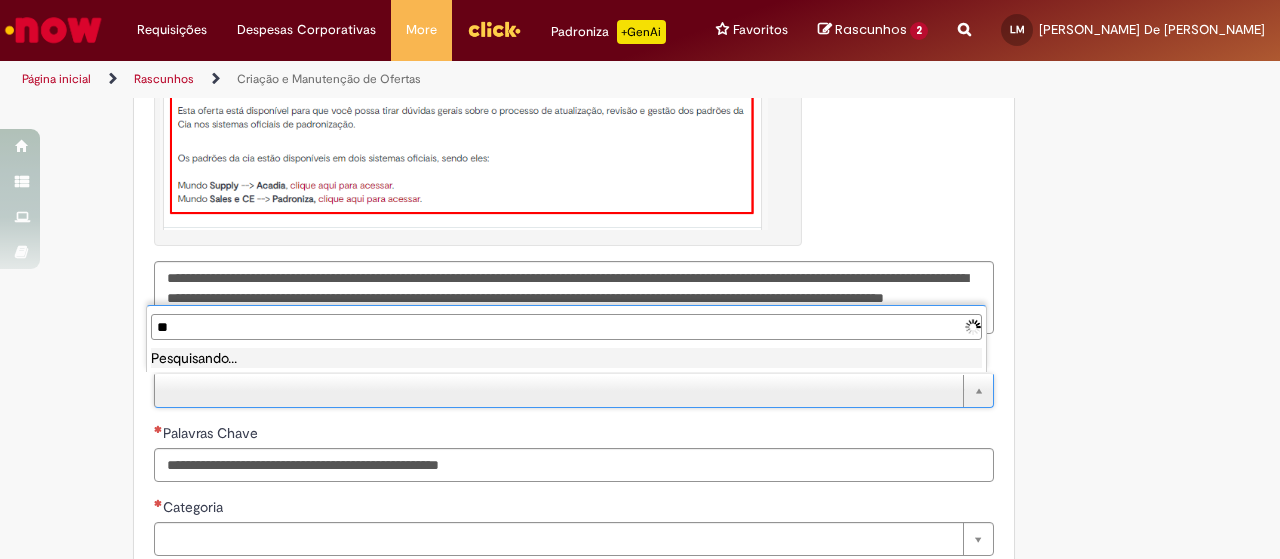 type on "*" 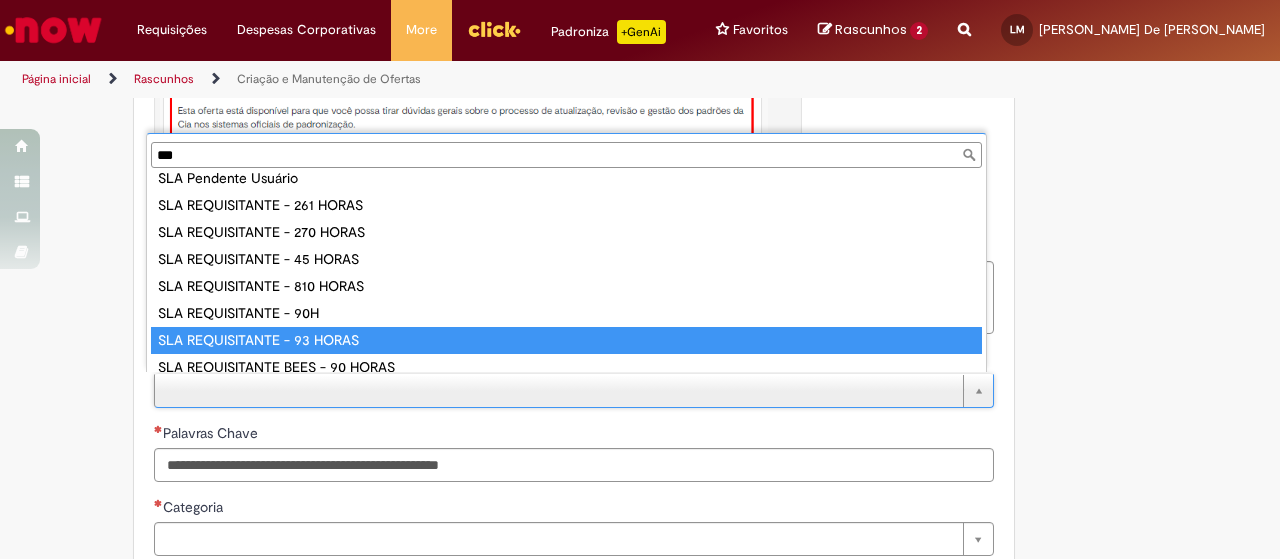 scroll, scrollTop: 300, scrollLeft: 0, axis: vertical 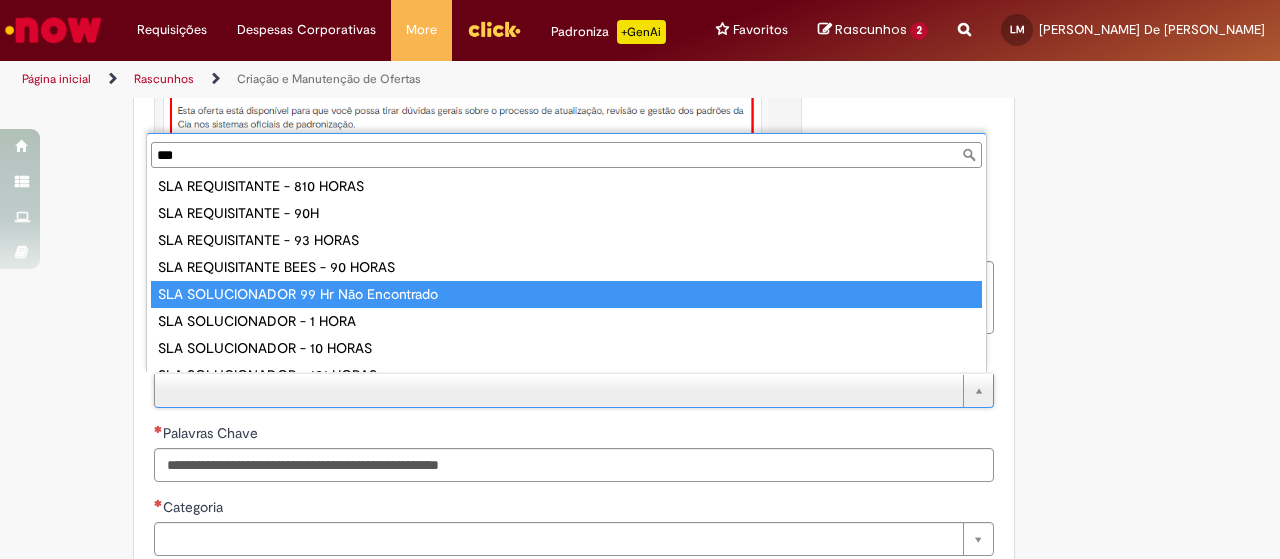 type on "***" 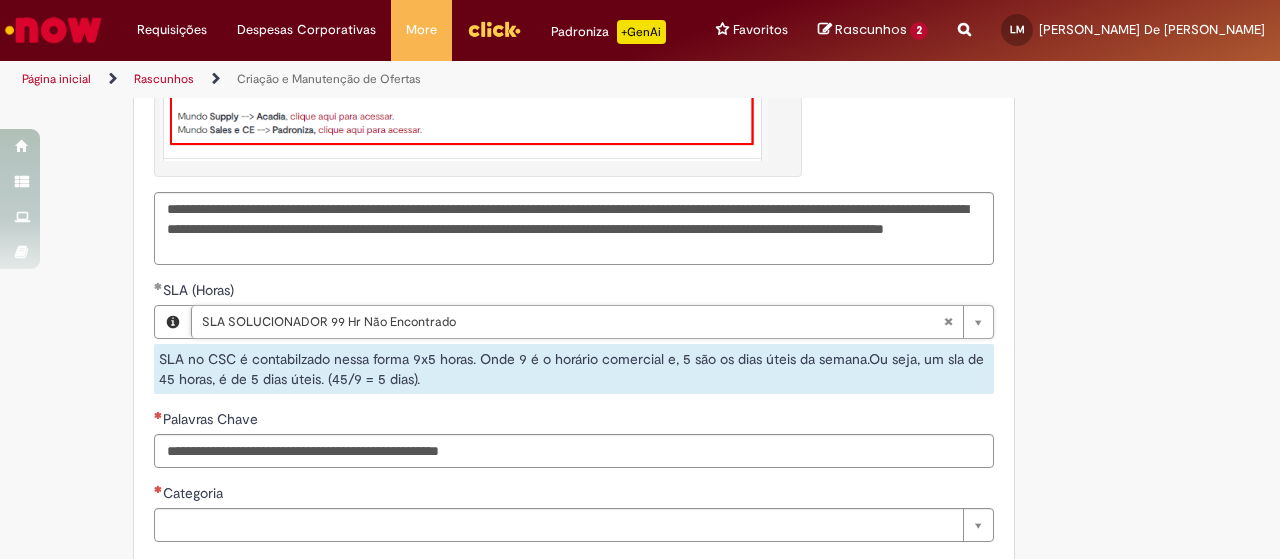 scroll, scrollTop: 3639, scrollLeft: 0, axis: vertical 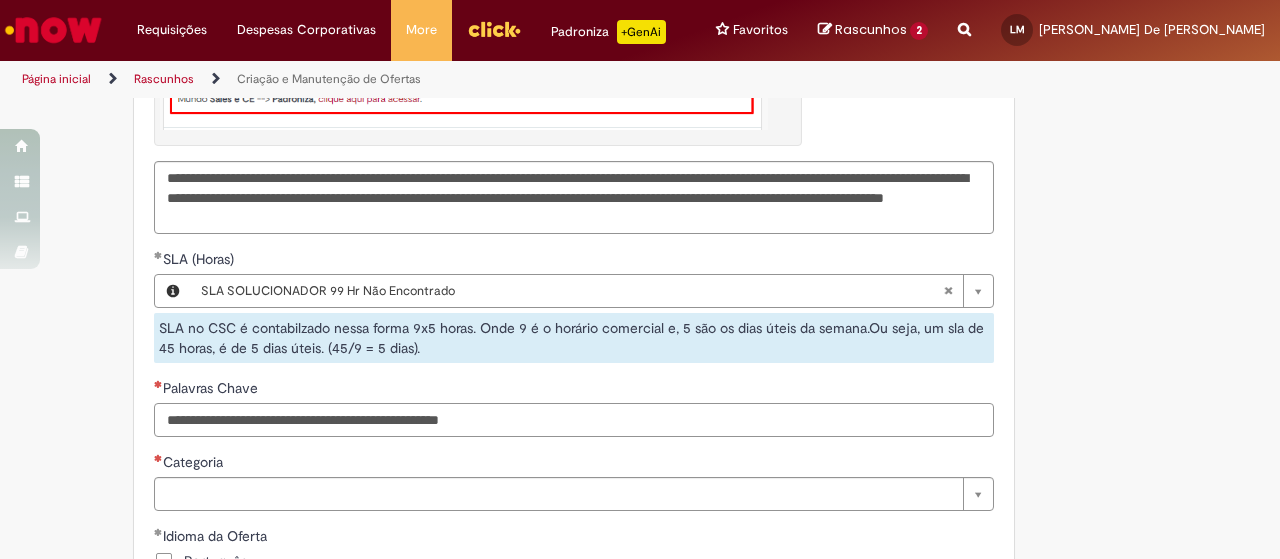 click on "Palavras Chave" at bounding box center (574, 420) 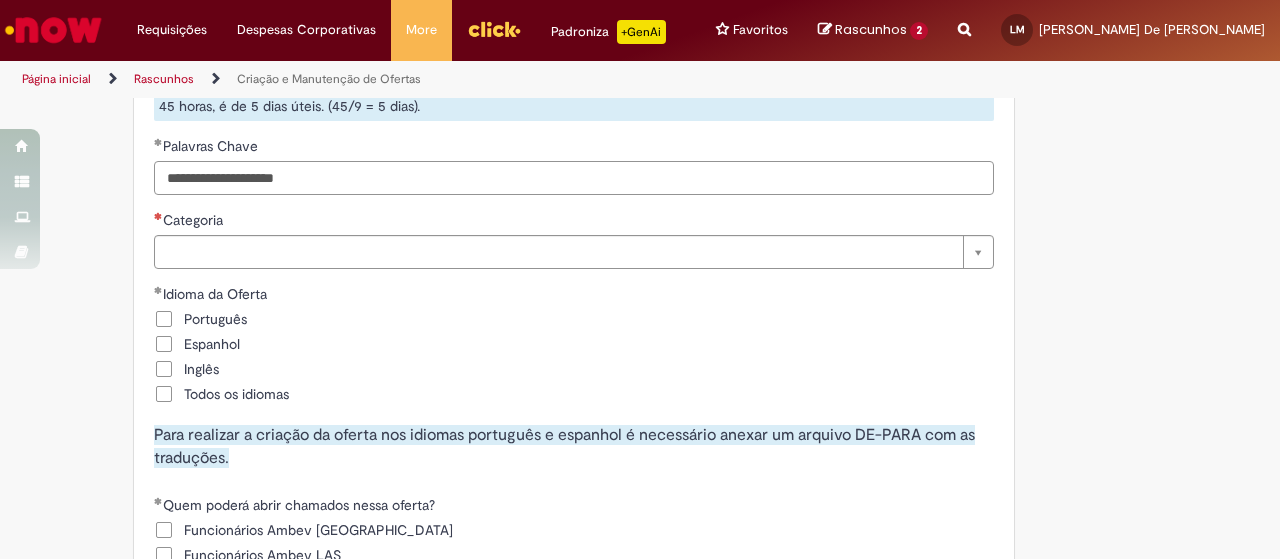 scroll, scrollTop: 3850, scrollLeft: 0, axis: vertical 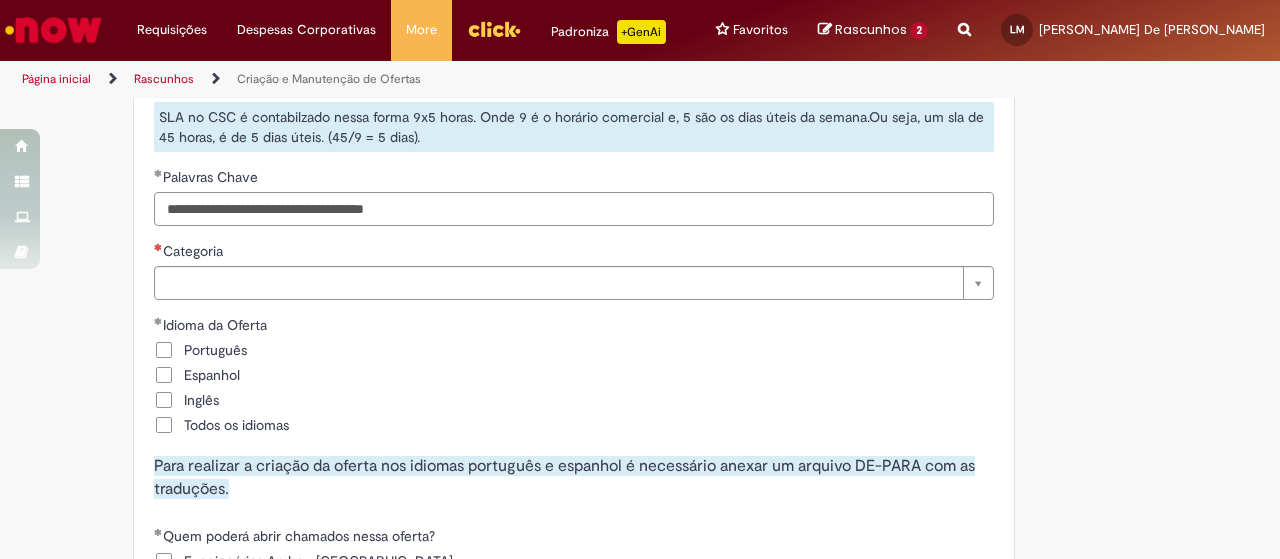 type on "**********" 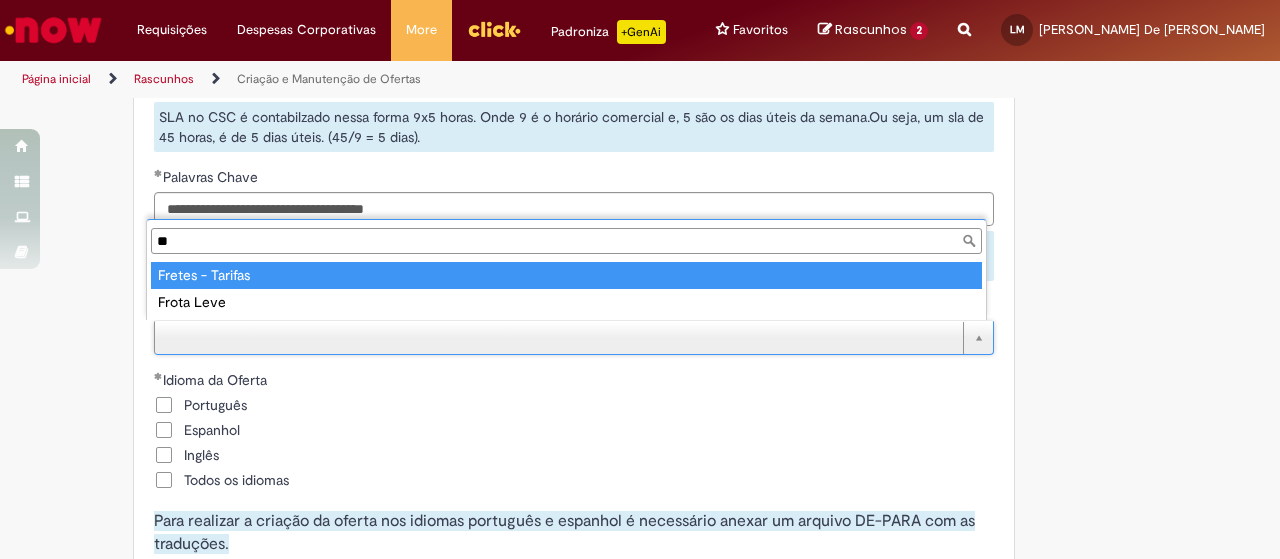 scroll, scrollTop: 0, scrollLeft: 0, axis: both 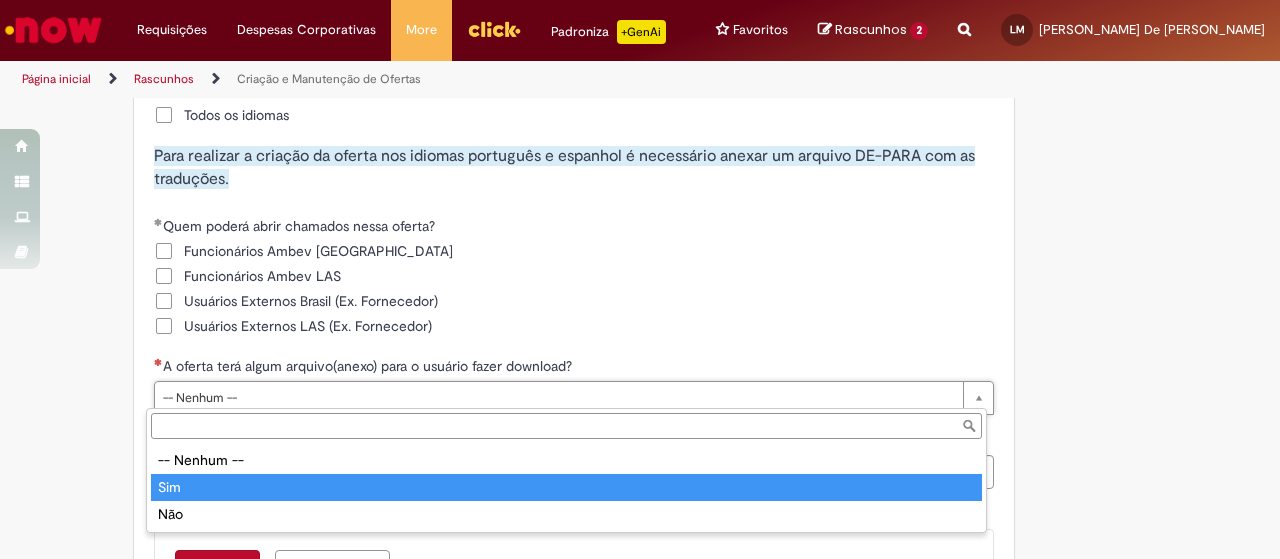 type on "***" 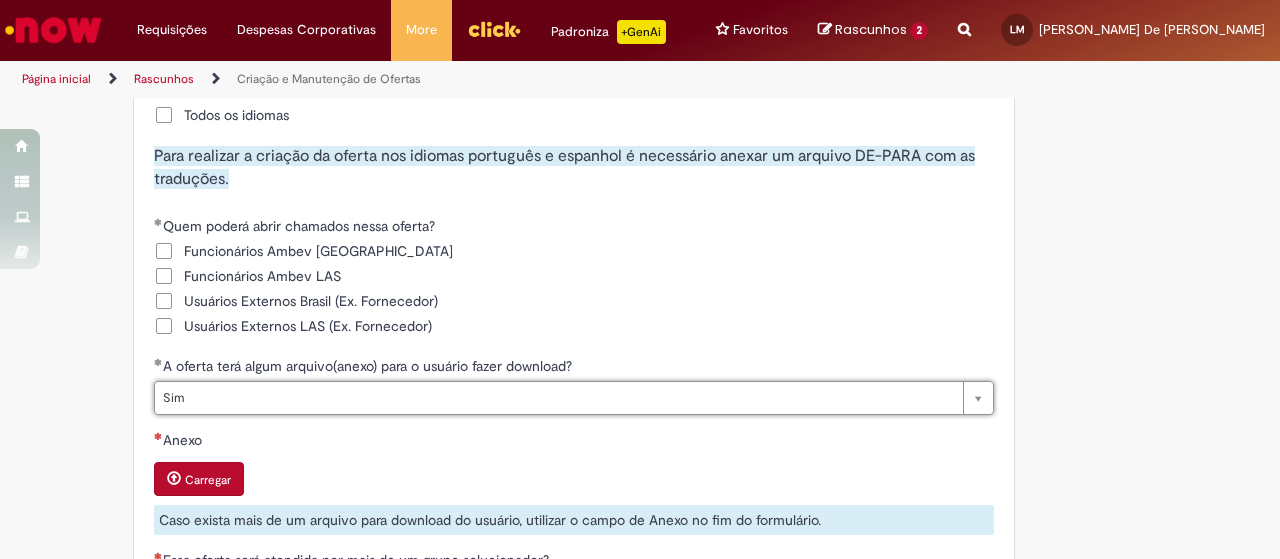 scroll, scrollTop: 0, scrollLeft: 0, axis: both 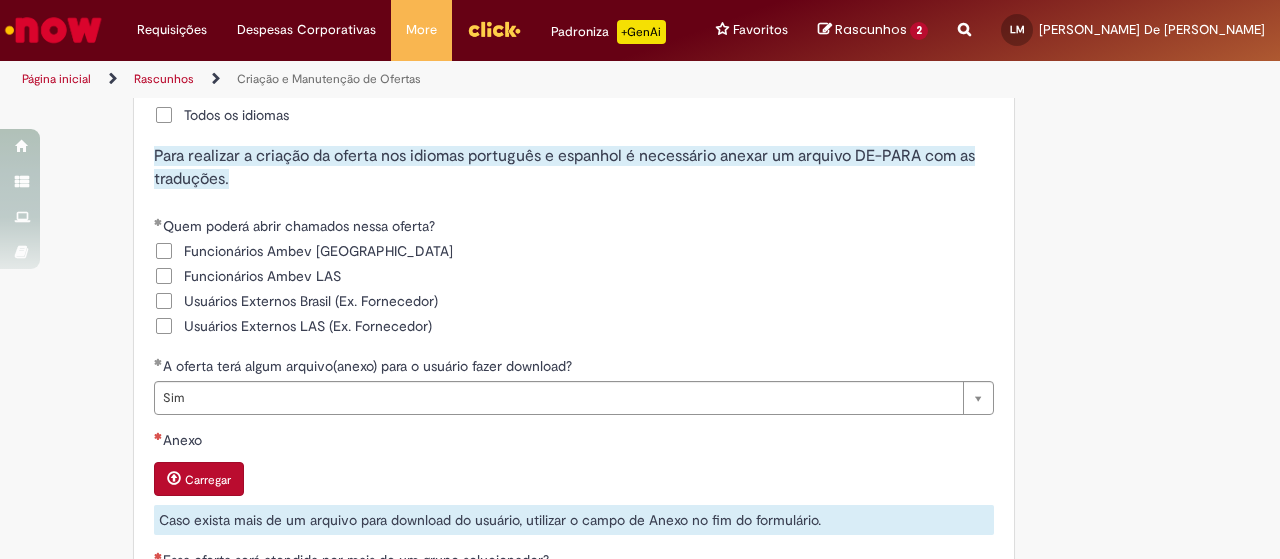 click on "Carregar" at bounding box center [208, 480] 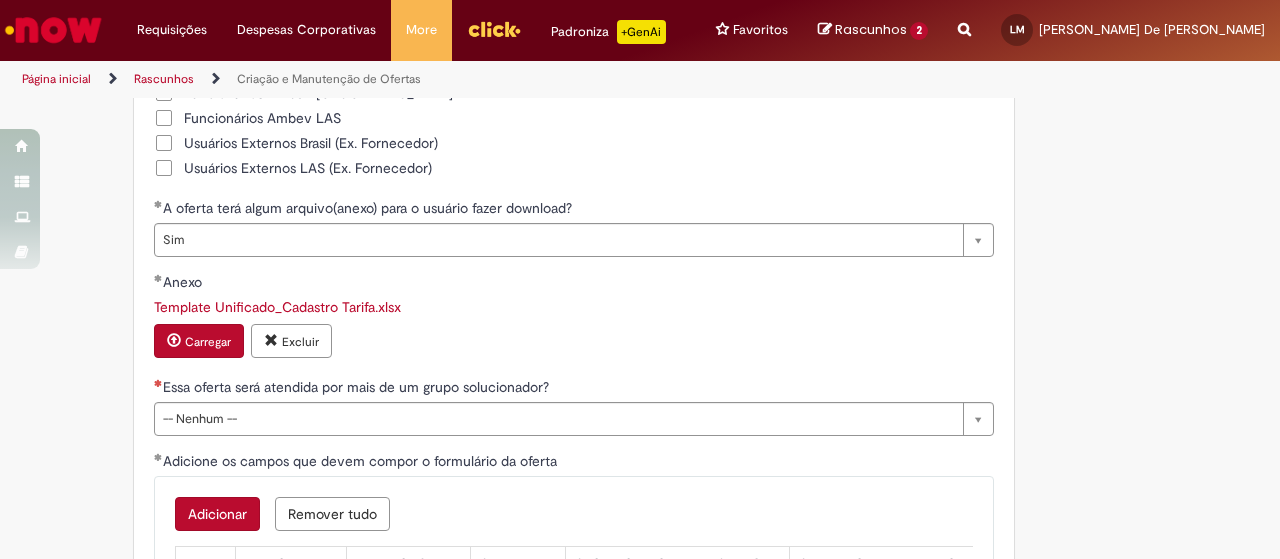 scroll, scrollTop: 4450, scrollLeft: 0, axis: vertical 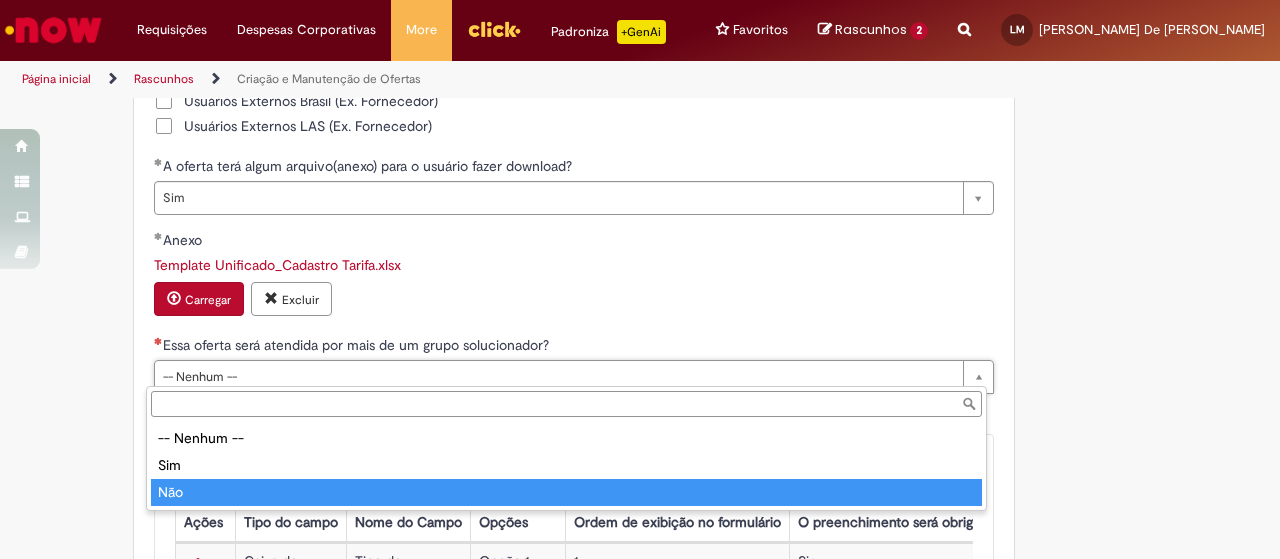 type on "***" 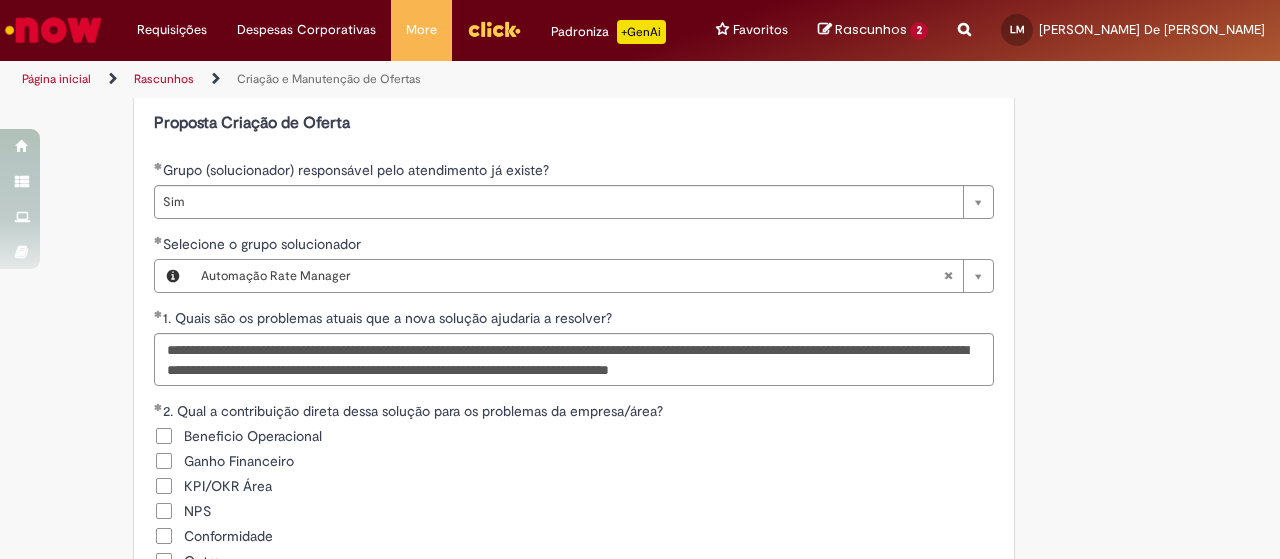 scroll, scrollTop: 2000, scrollLeft: 0, axis: vertical 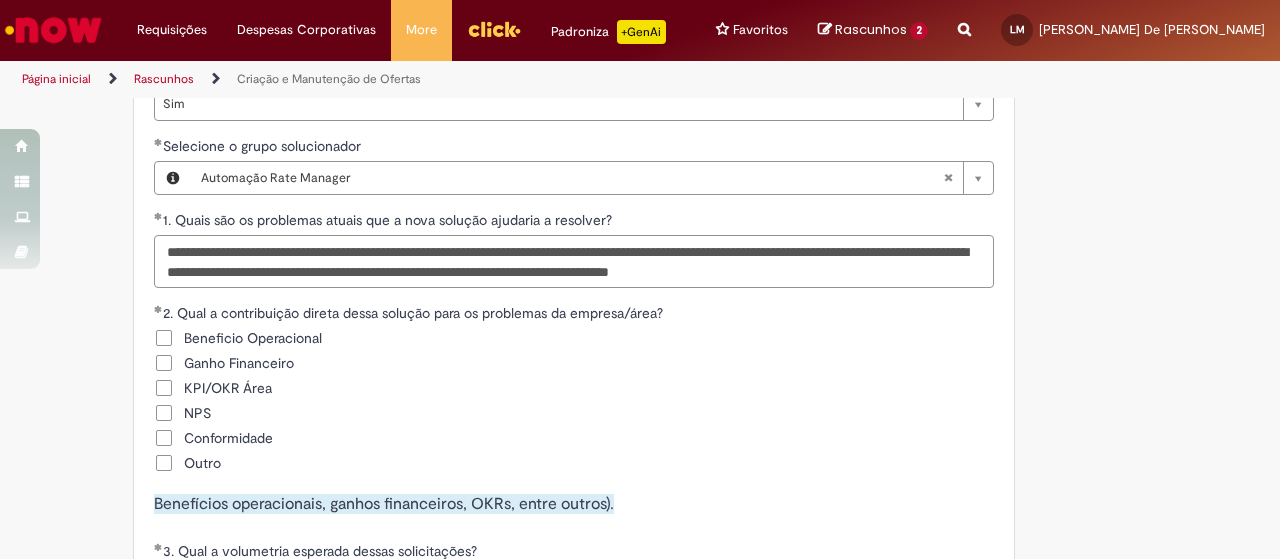 drag, startPoint x: 454, startPoint y: 250, endPoint x: 566, endPoint y: 249, distance: 112.00446 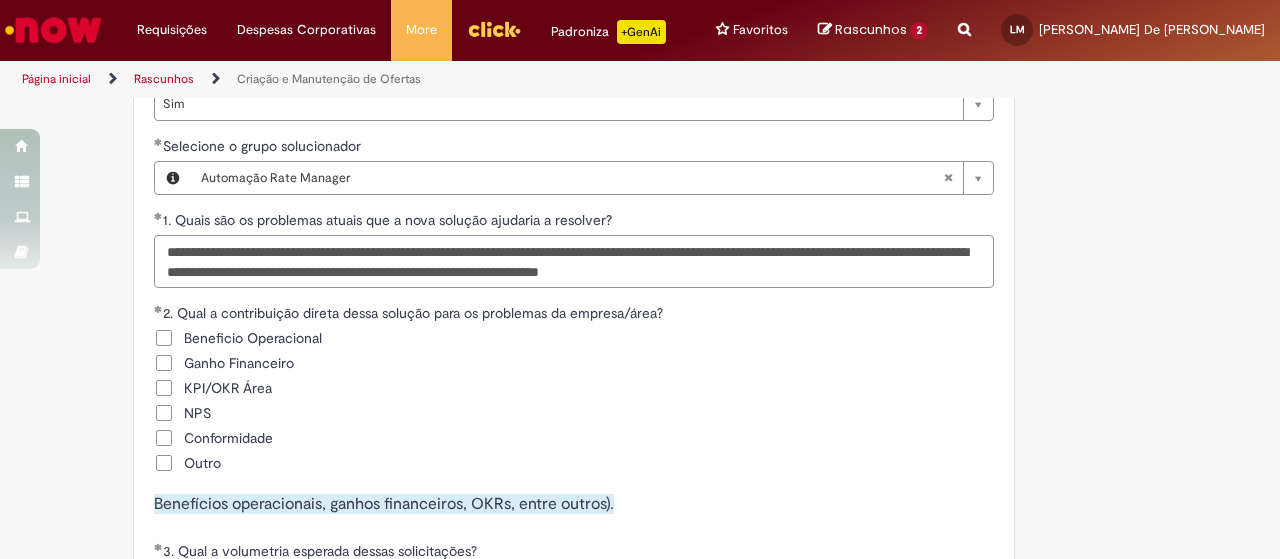 drag, startPoint x: 875, startPoint y: 251, endPoint x: 968, endPoint y: 255, distance: 93.08598 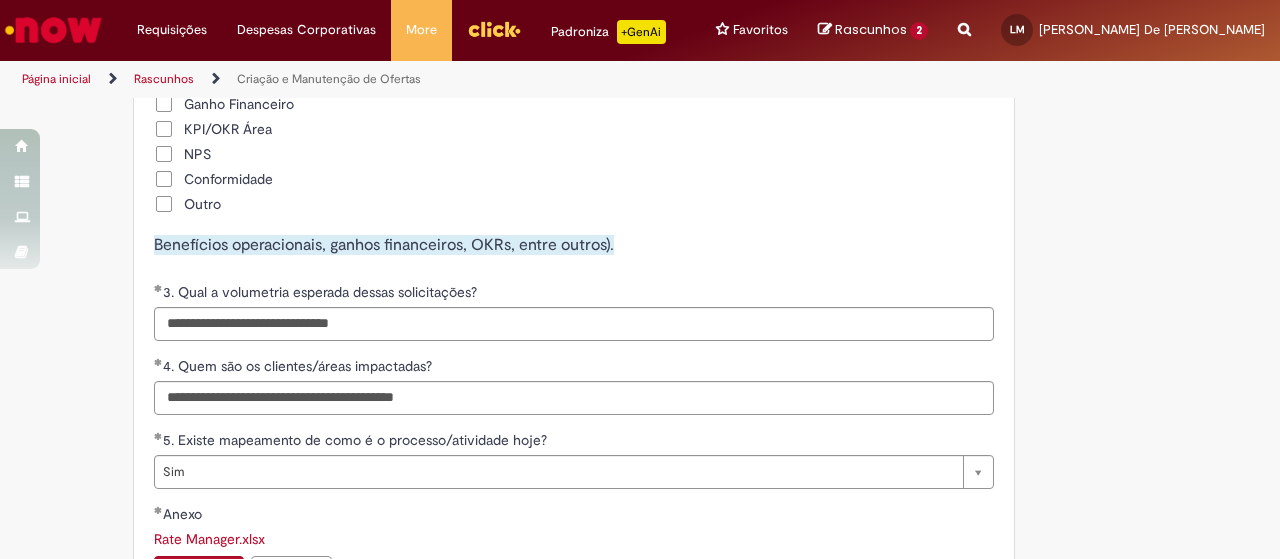 scroll, scrollTop: 2300, scrollLeft: 0, axis: vertical 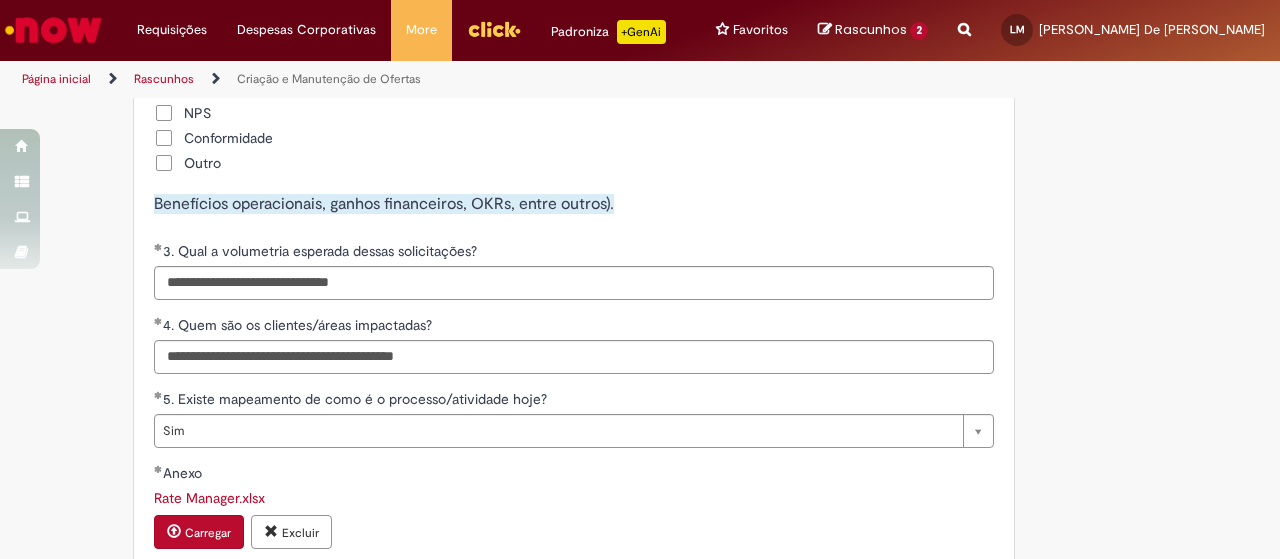 type on "**********" 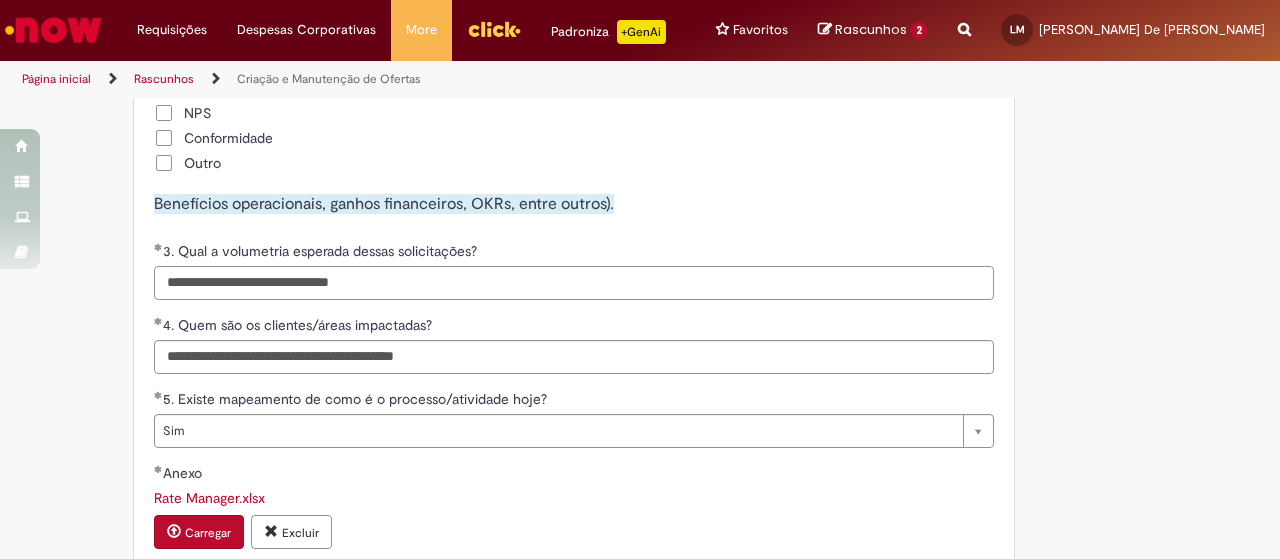 drag, startPoint x: 208, startPoint y: 279, endPoint x: 383, endPoint y: 286, distance: 175.13994 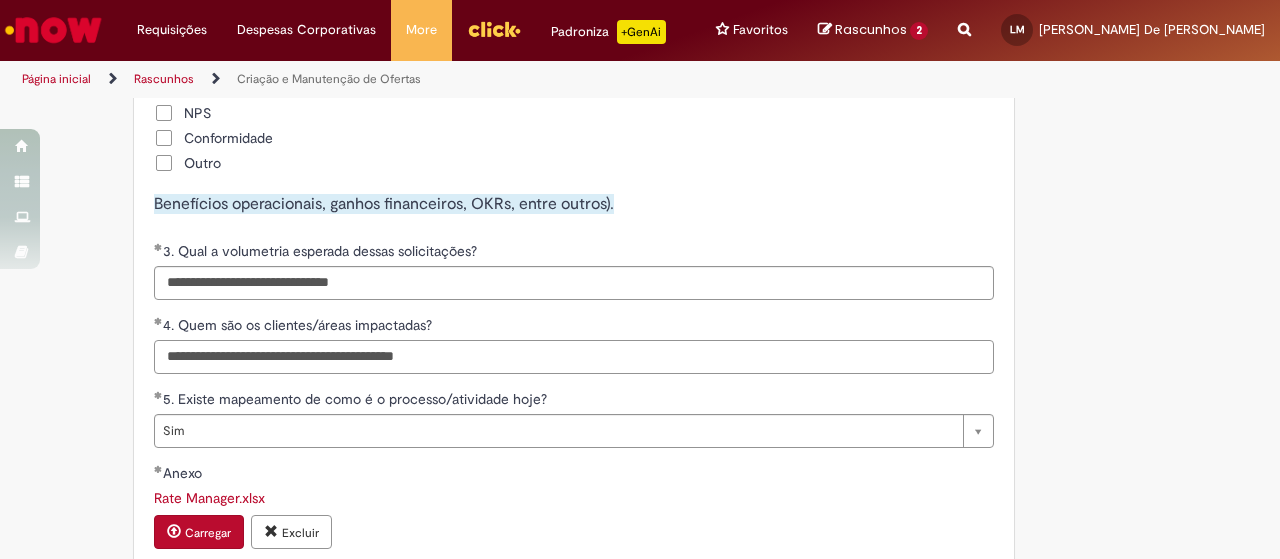 drag, startPoint x: 170, startPoint y: 350, endPoint x: 446, endPoint y: 364, distance: 276.35486 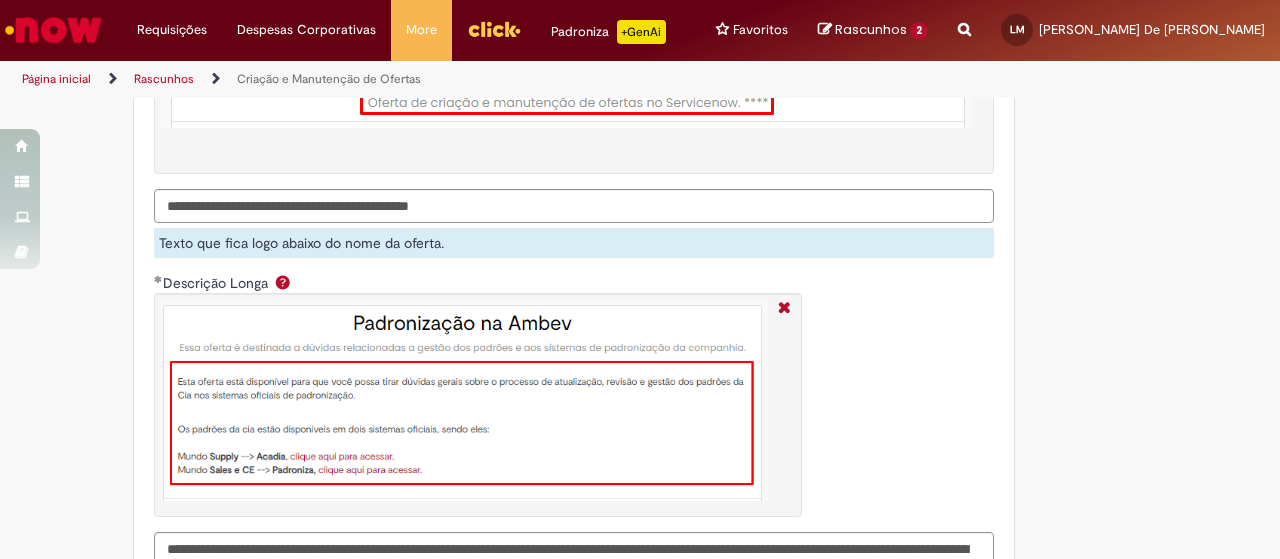 scroll, scrollTop: 3300, scrollLeft: 0, axis: vertical 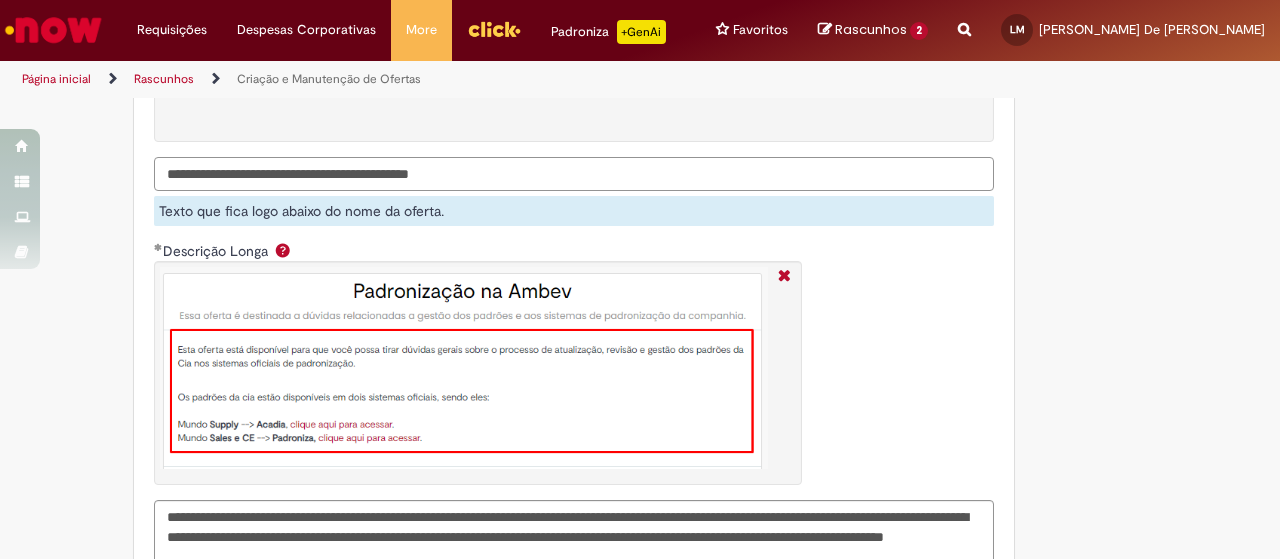 click on "**********" at bounding box center (574, 174) 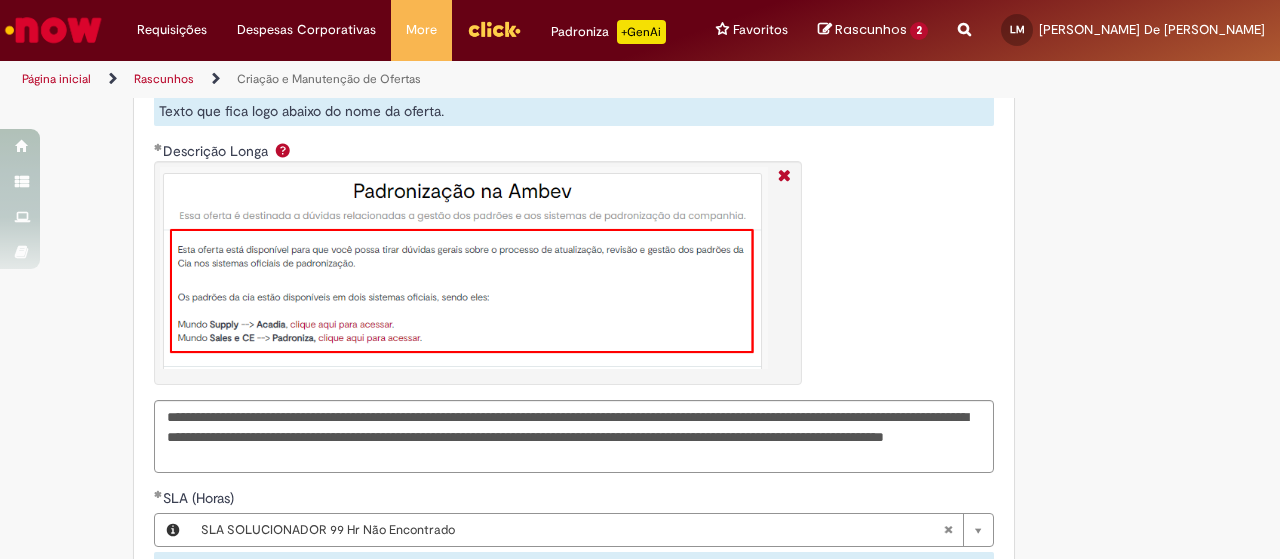 scroll, scrollTop: 3500, scrollLeft: 0, axis: vertical 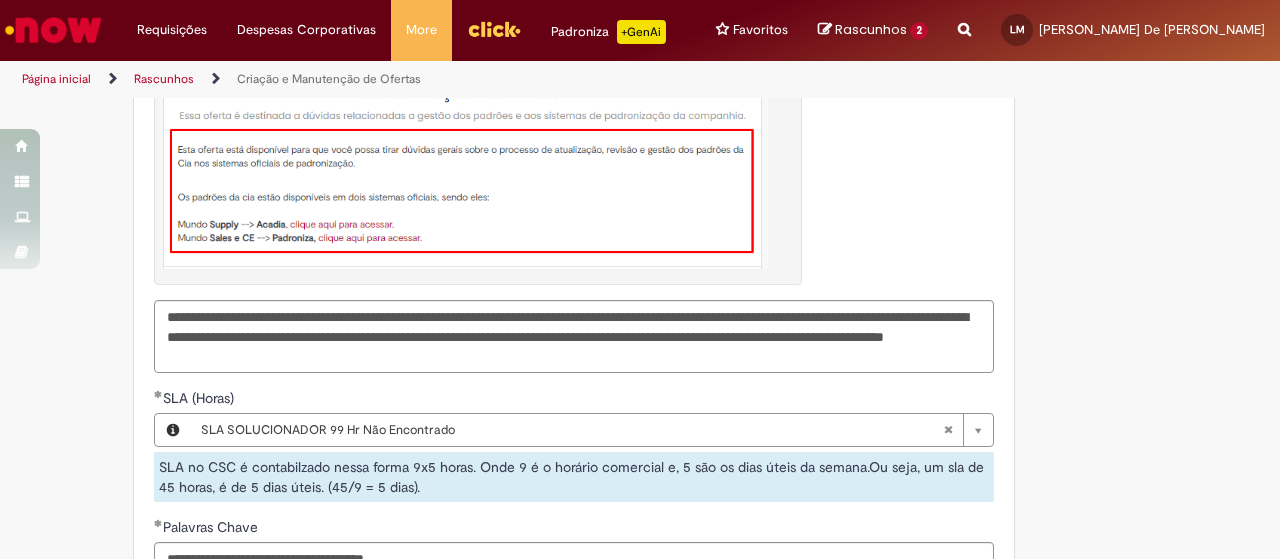 type on "**********" 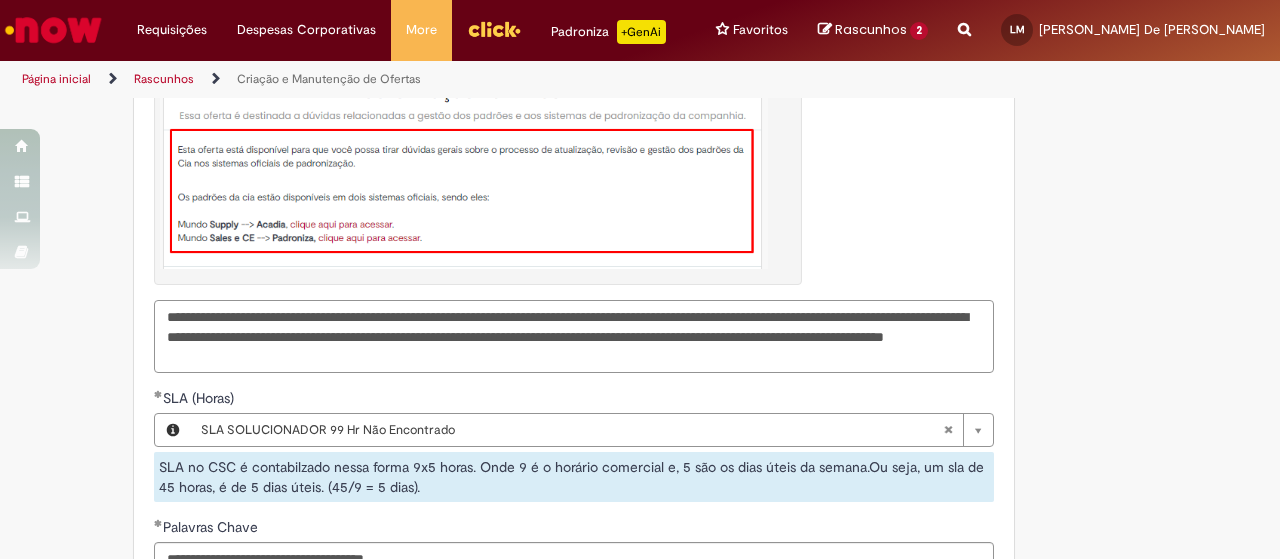 click on "**********" at bounding box center [574, 336] 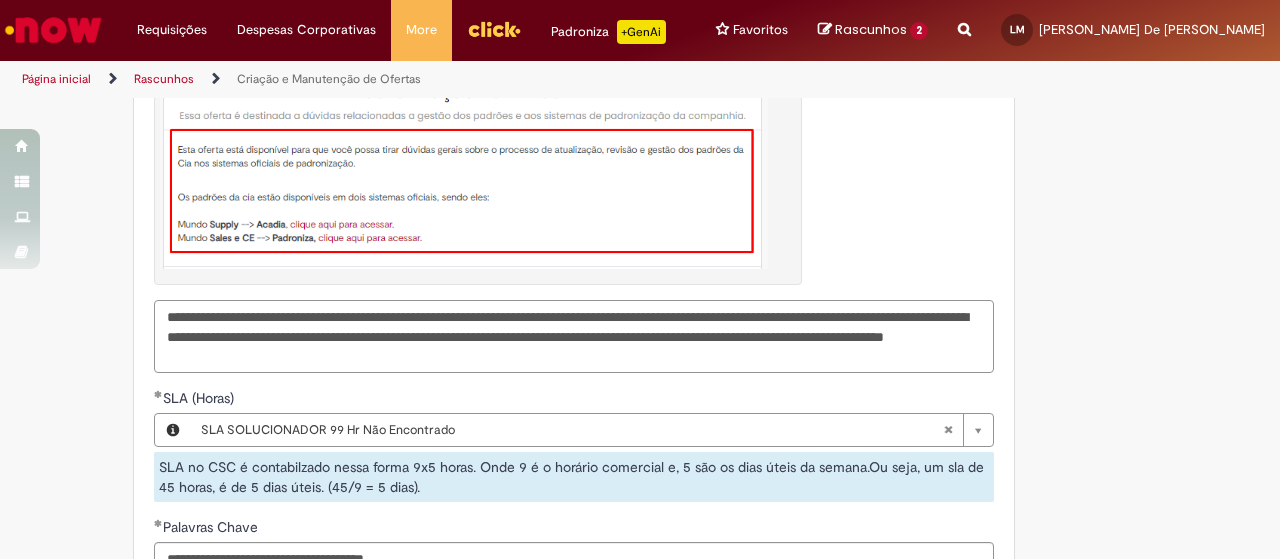 click on "**********" at bounding box center [574, 336] 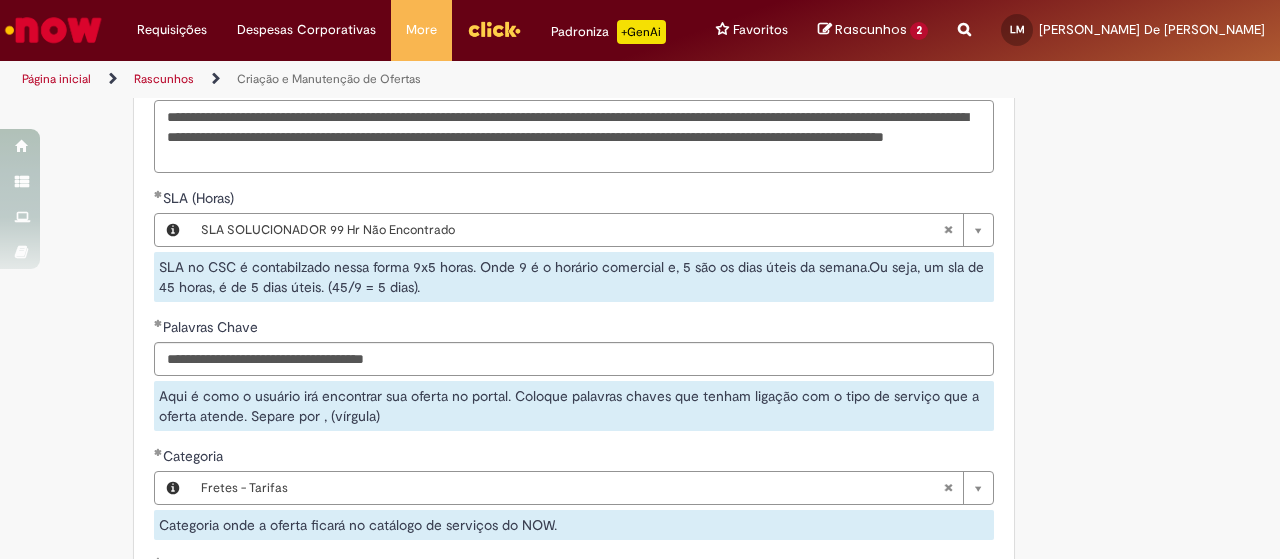 scroll, scrollTop: 3800, scrollLeft: 0, axis: vertical 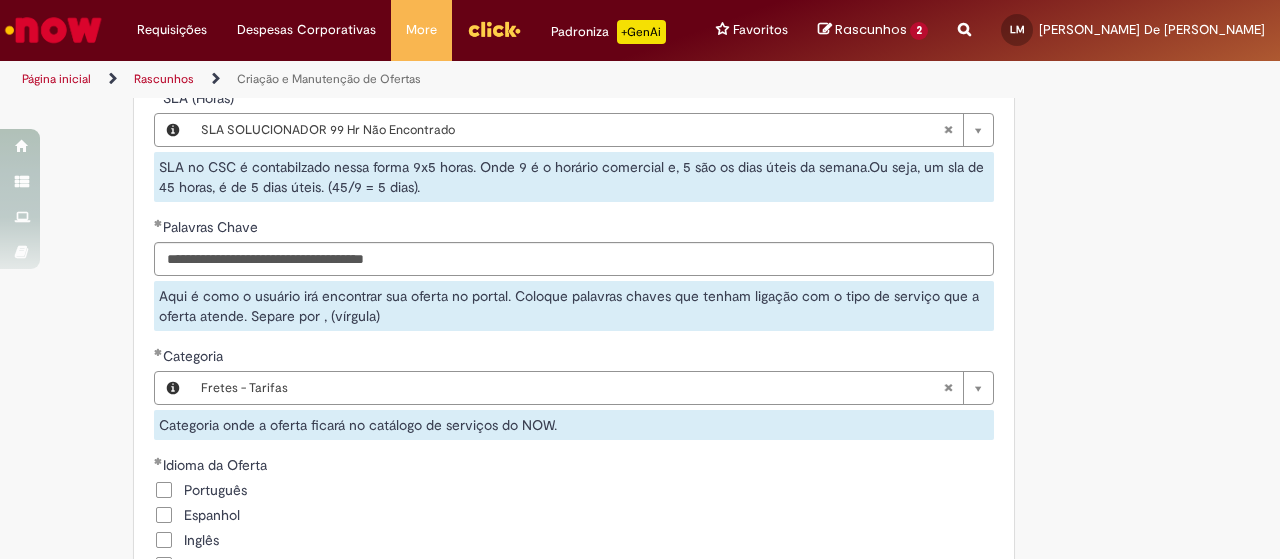 type on "**********" 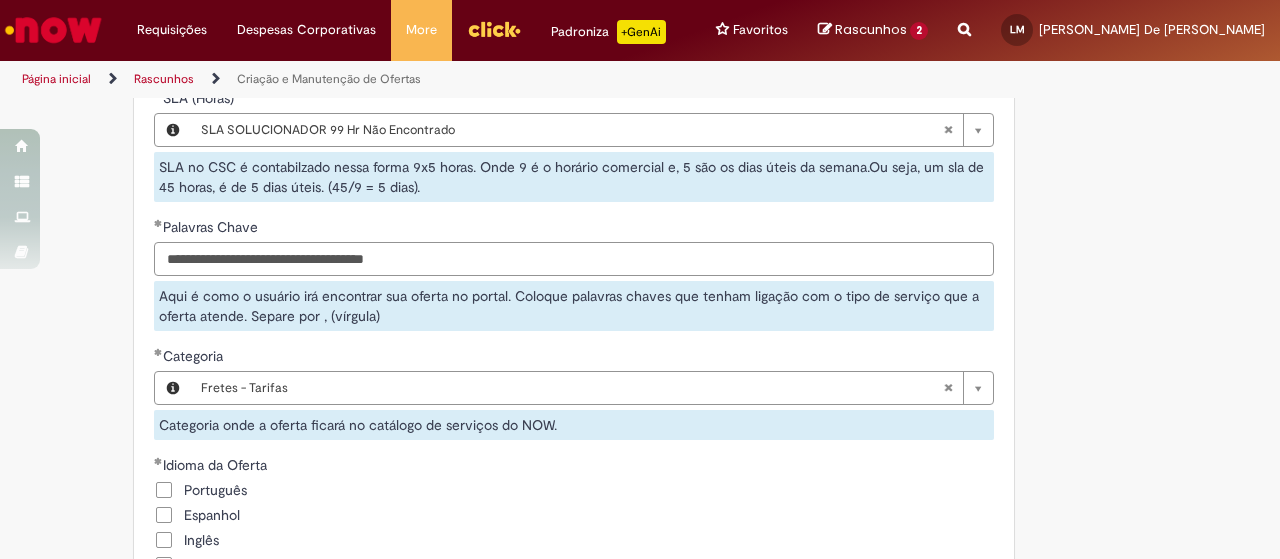 drag, startPoint x: 187, startPoint y: 260, endPoint x: 425, endPoint y: 260, distance: 238 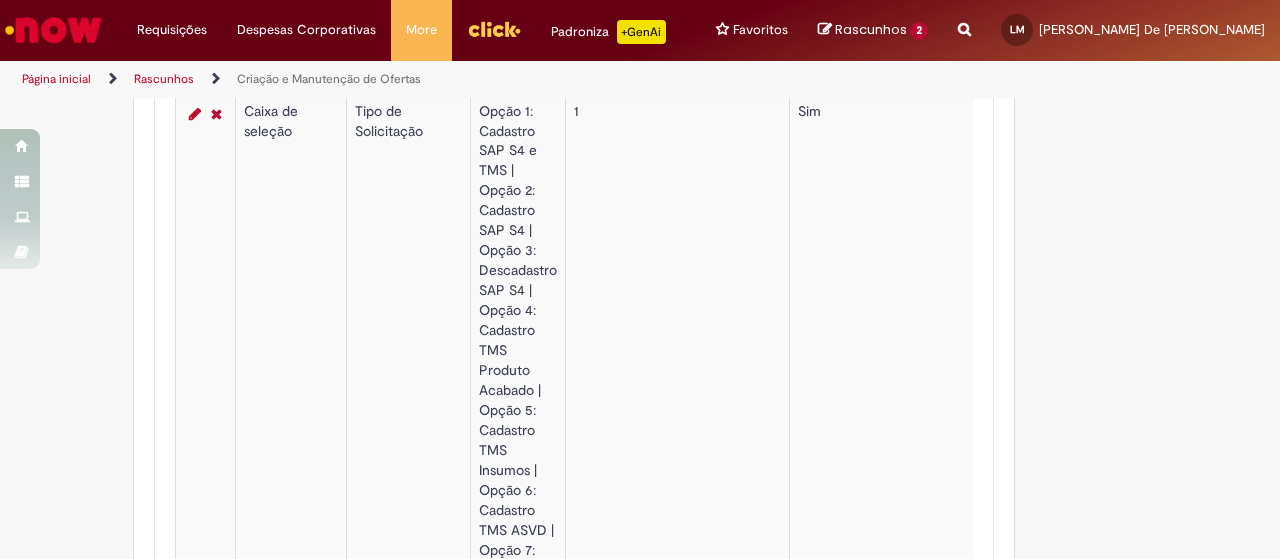 scroll, scrollTop: 5420, scrollLeft: 0, axis: vertical 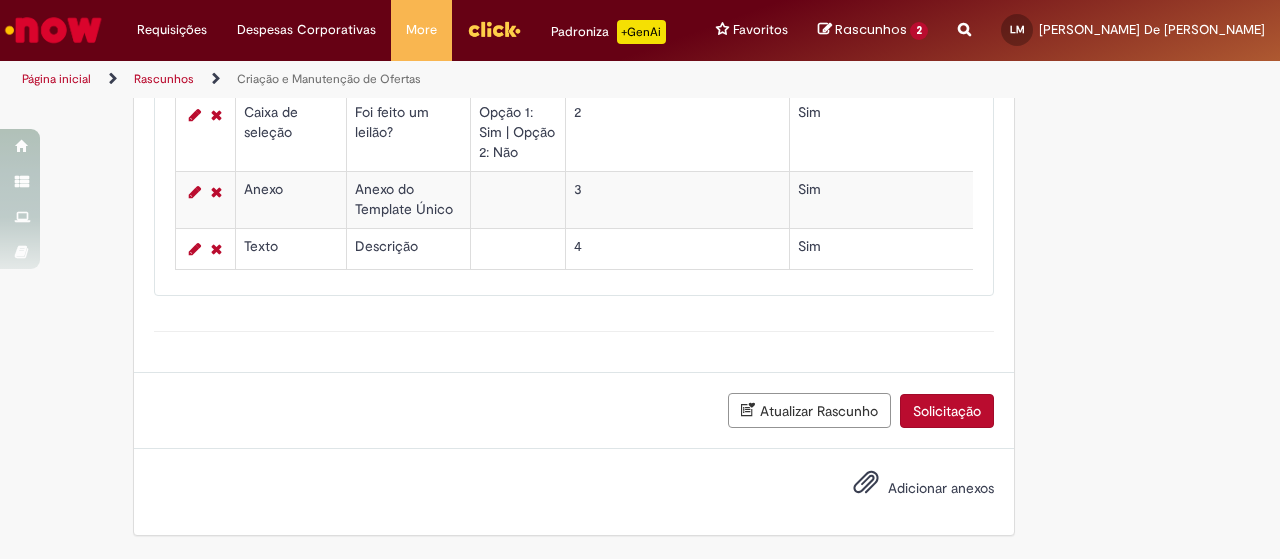 click on "Solicitação" at bounding box center (947, 411) 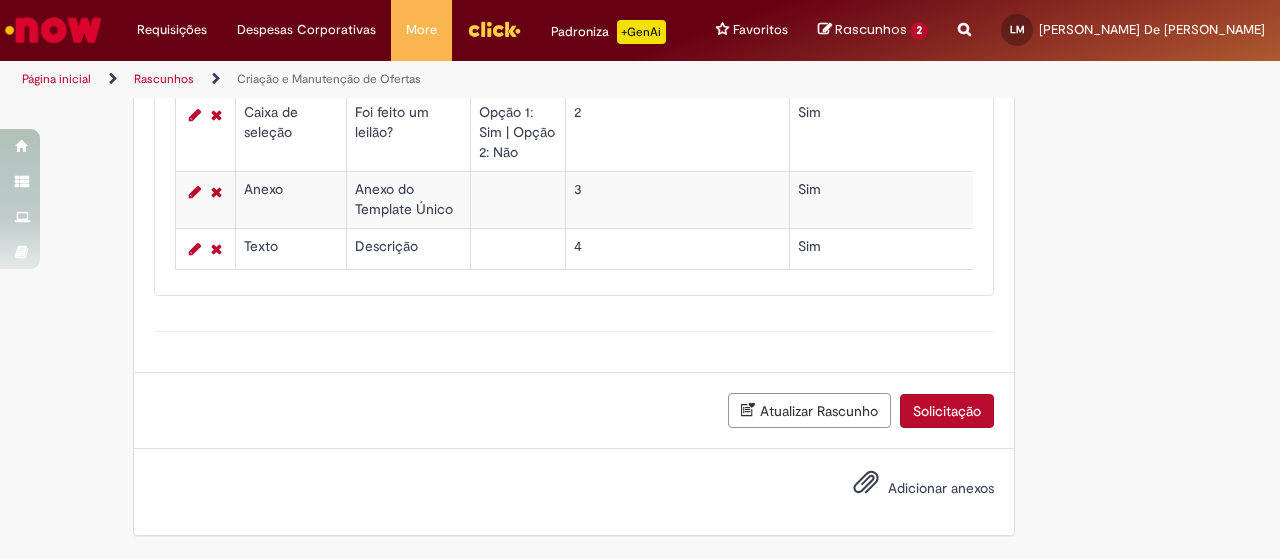 scroll, scrollTop: 5375, scrollLeft: 0, axis: vertical 